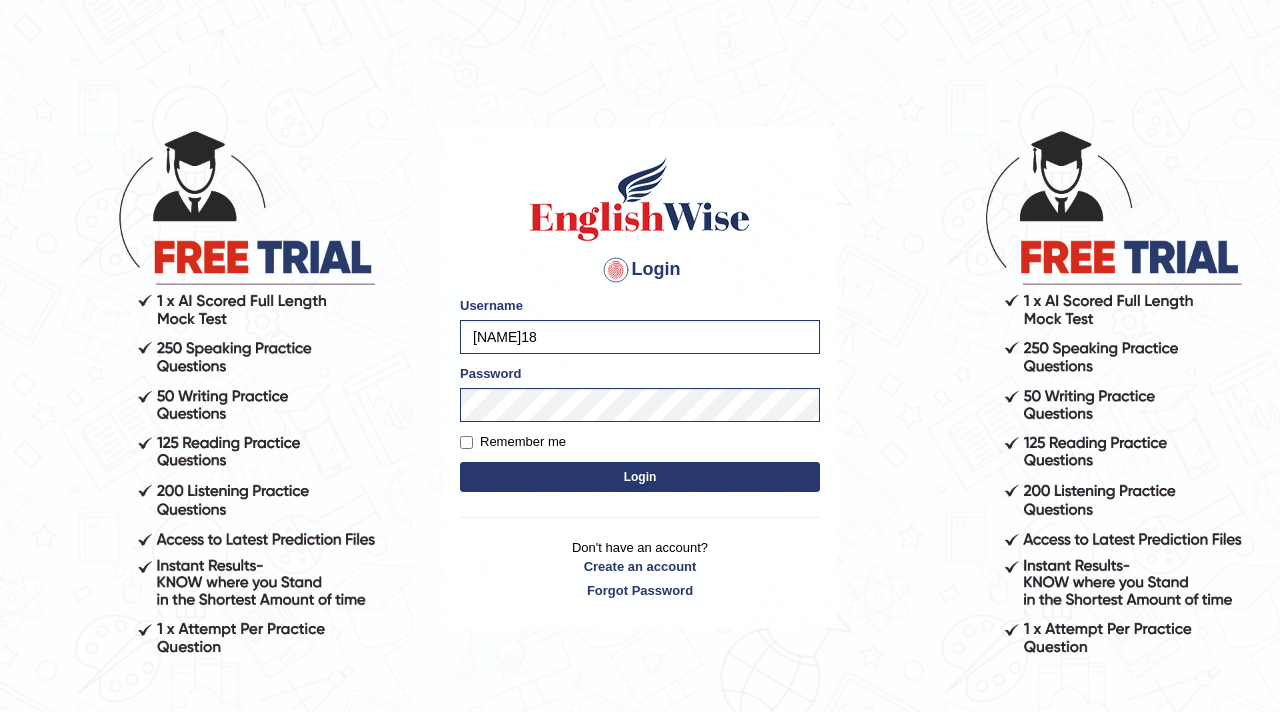 scroll, scrollTop: 0, scrollLeft: 0, axis: both 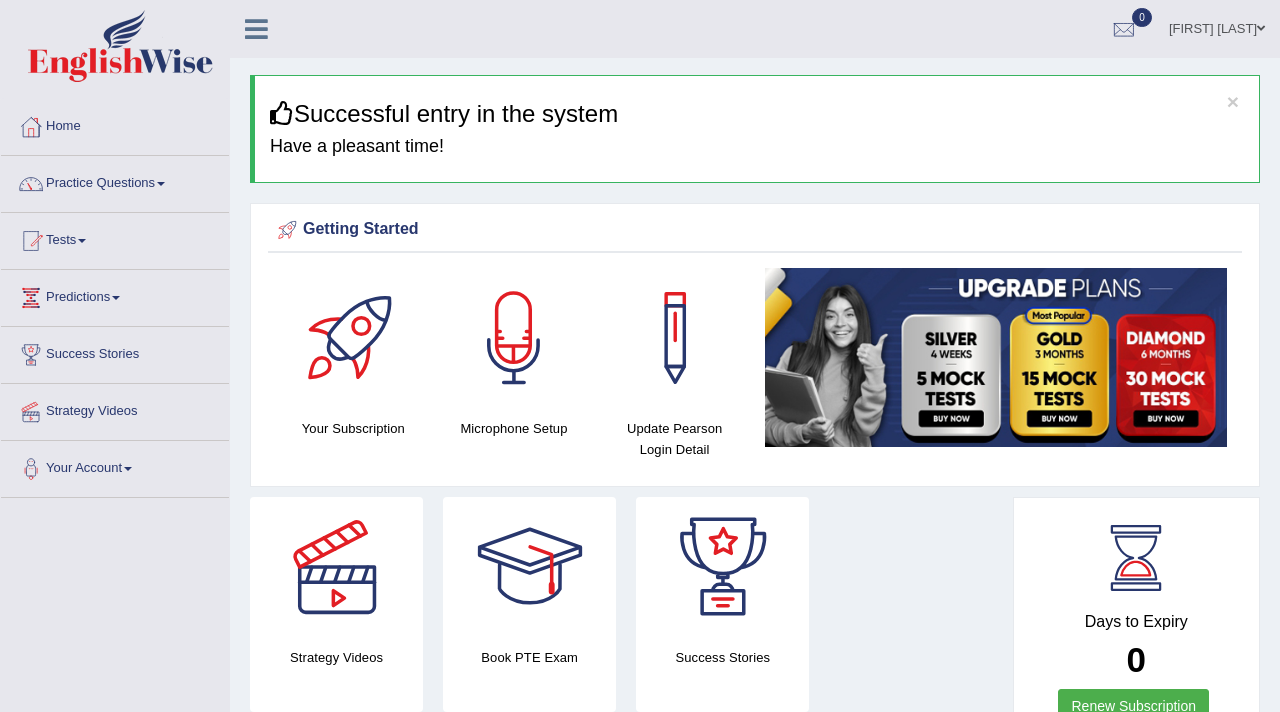 click on "Practice Questions   Speaking Practice Read Aloud
Repeat Sentence
Describe Image
Re-tell Lecture
Answer Short Question
Summarize Group Discussion
Respond To A Situation
Writing Practice  Summarize Written Text
Write Essay
Reading Practice  Reading & Writing: Fill In The Blanks
Choose Multiple Answers
Re-order Paragraphs
Fill In The Blanks
Choose Single Answer
Listening Practice  Summarize Spoken Text
Highlight Incorrect Words
Highlight Correct Summary
Select Missing Word
Choose Single Answer
Choose Multiple Answers
Fill In The Blanks
Write From Dictation
Pronunciation" at bounding box center [115, 184] 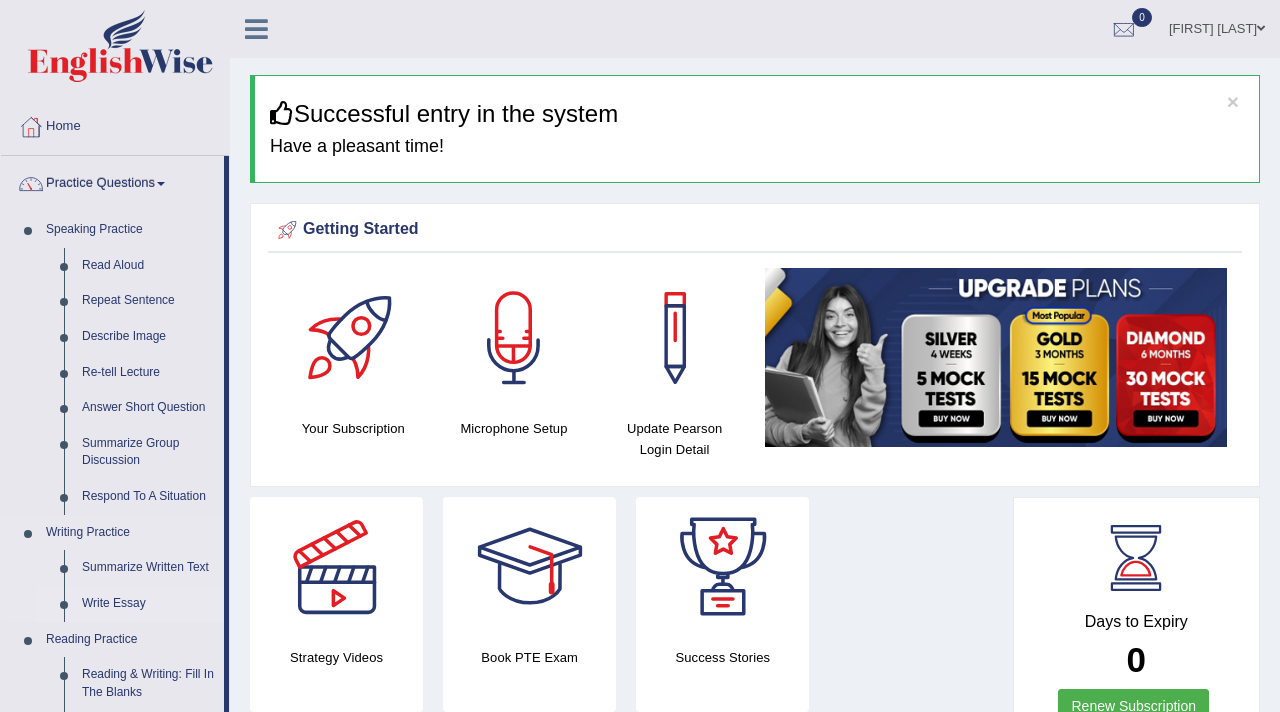 click on "Write Essay" at bounding box center [148, 604] 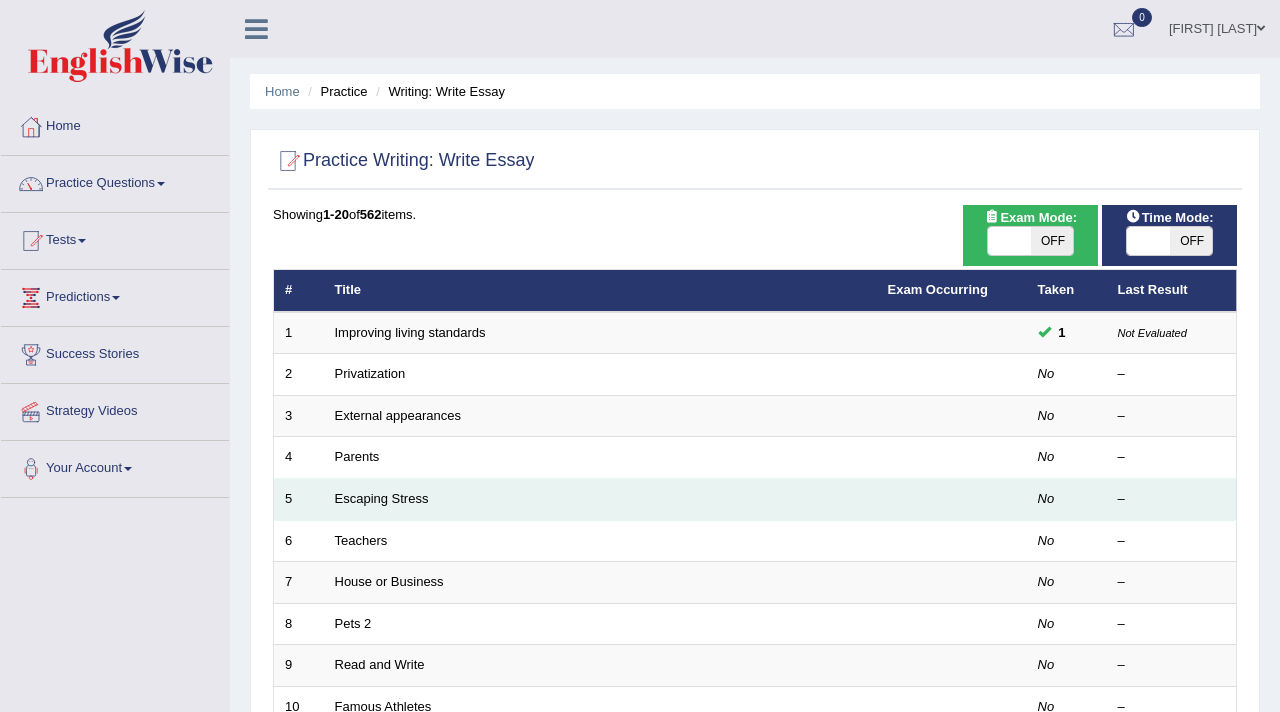 scroll, scrollTop: 0, scrollLeft: 0, axis: both 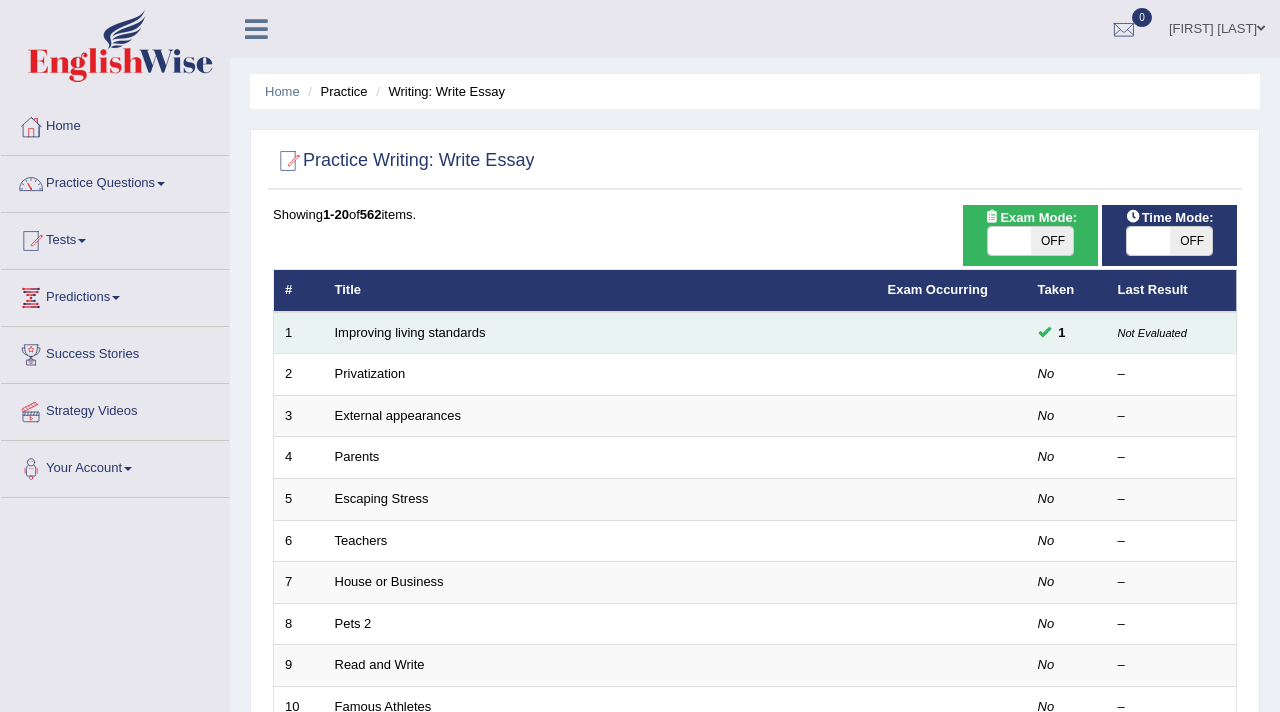 click on "Improving living standards" at bounding box center [600, 333] 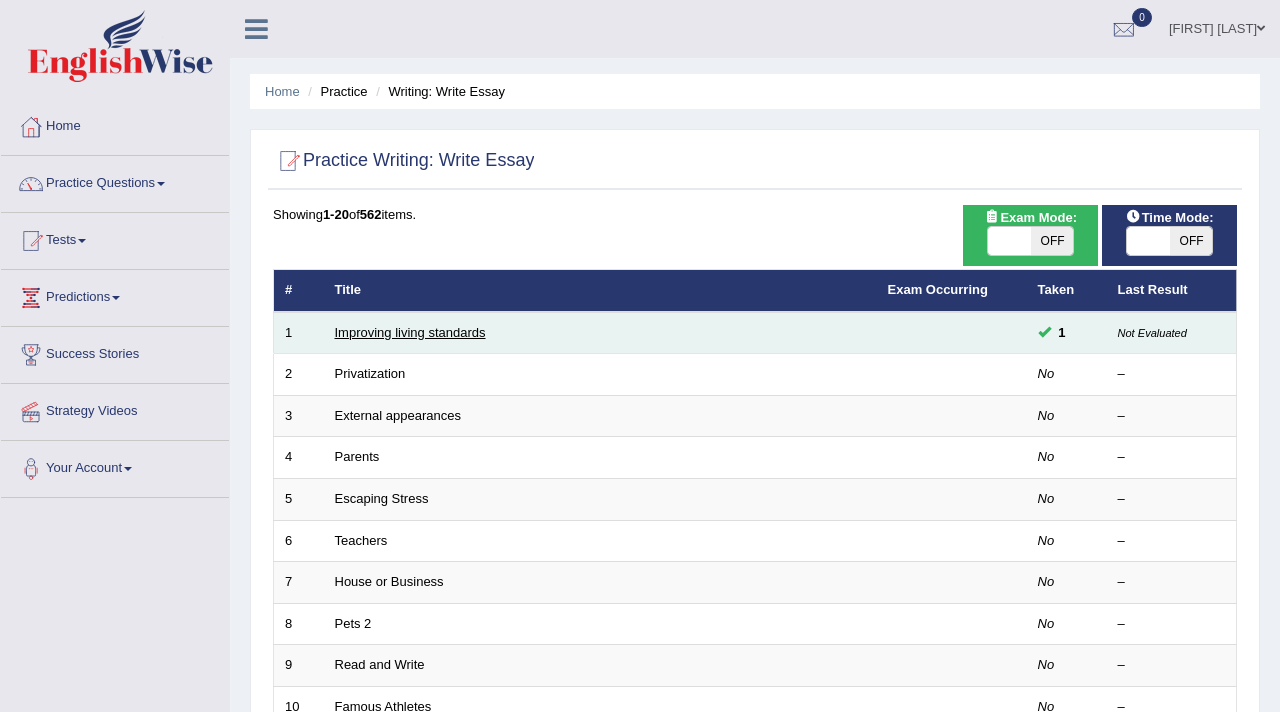 click on "Improving living standards" at bounding box center (410, 332) 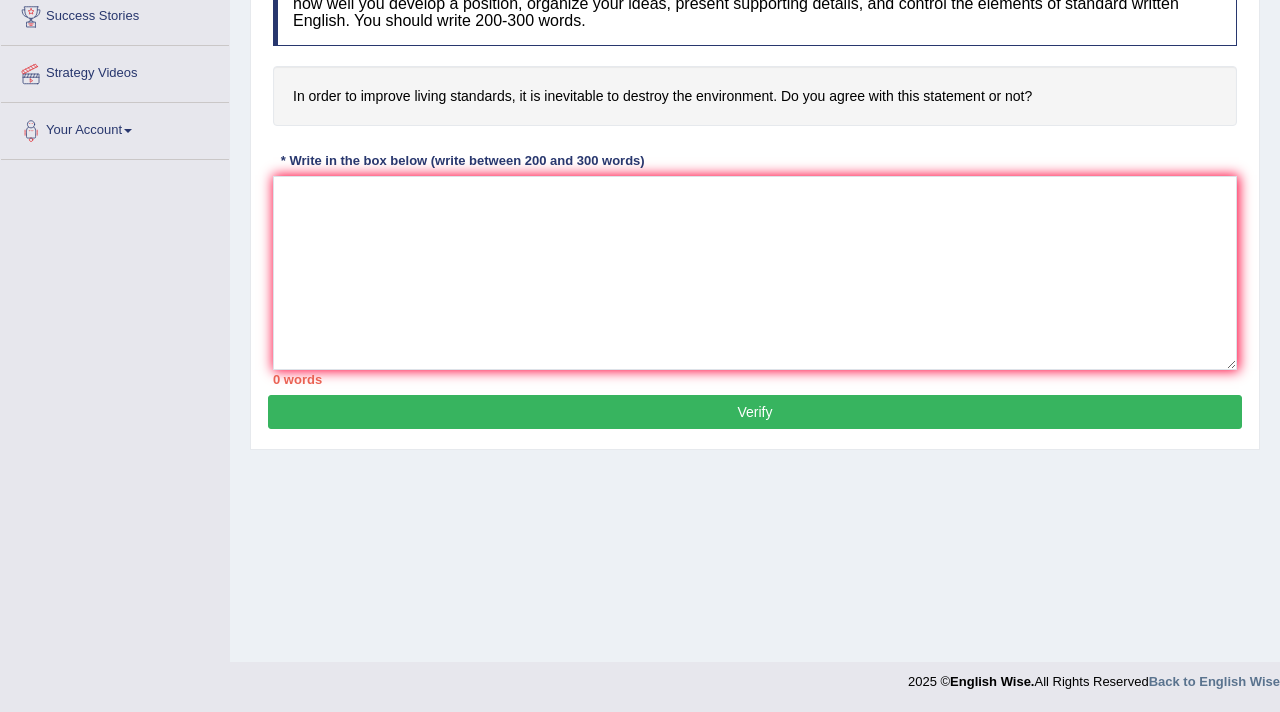 scroll, scrollTop: 338, scrollLeft: 0, axis: vertical 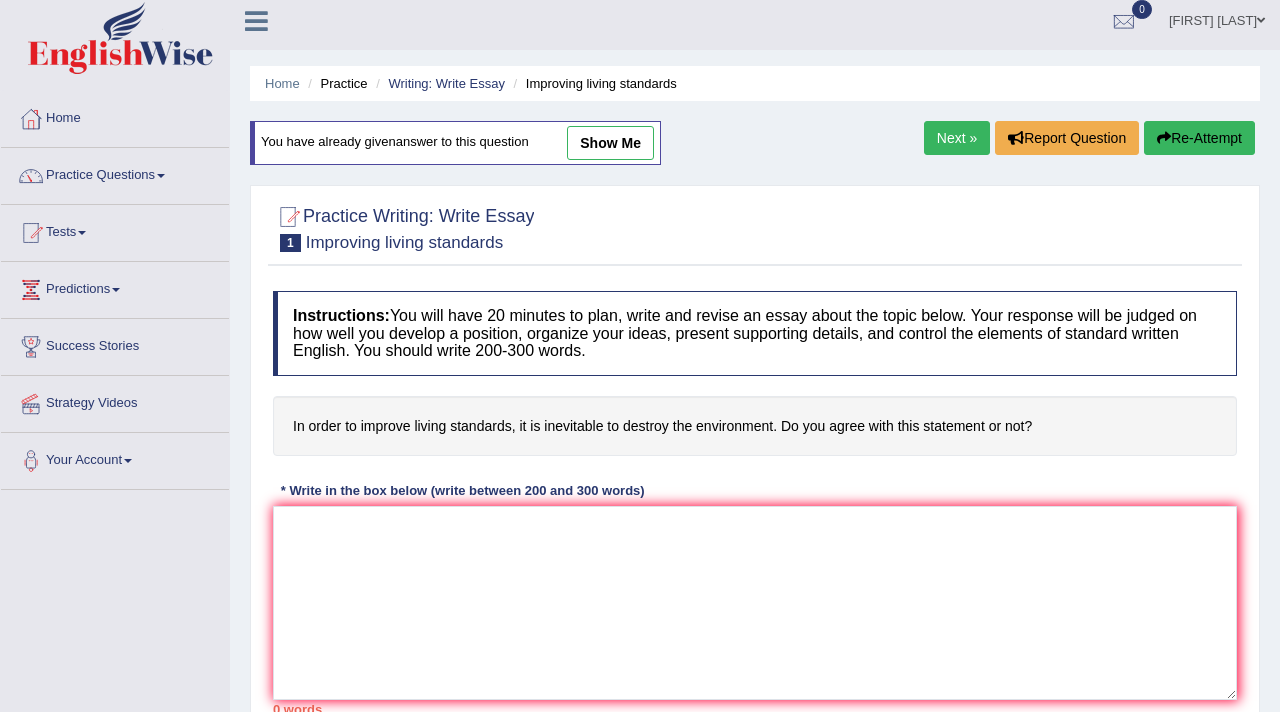 click on "show me" at bounding box center (610, 143) 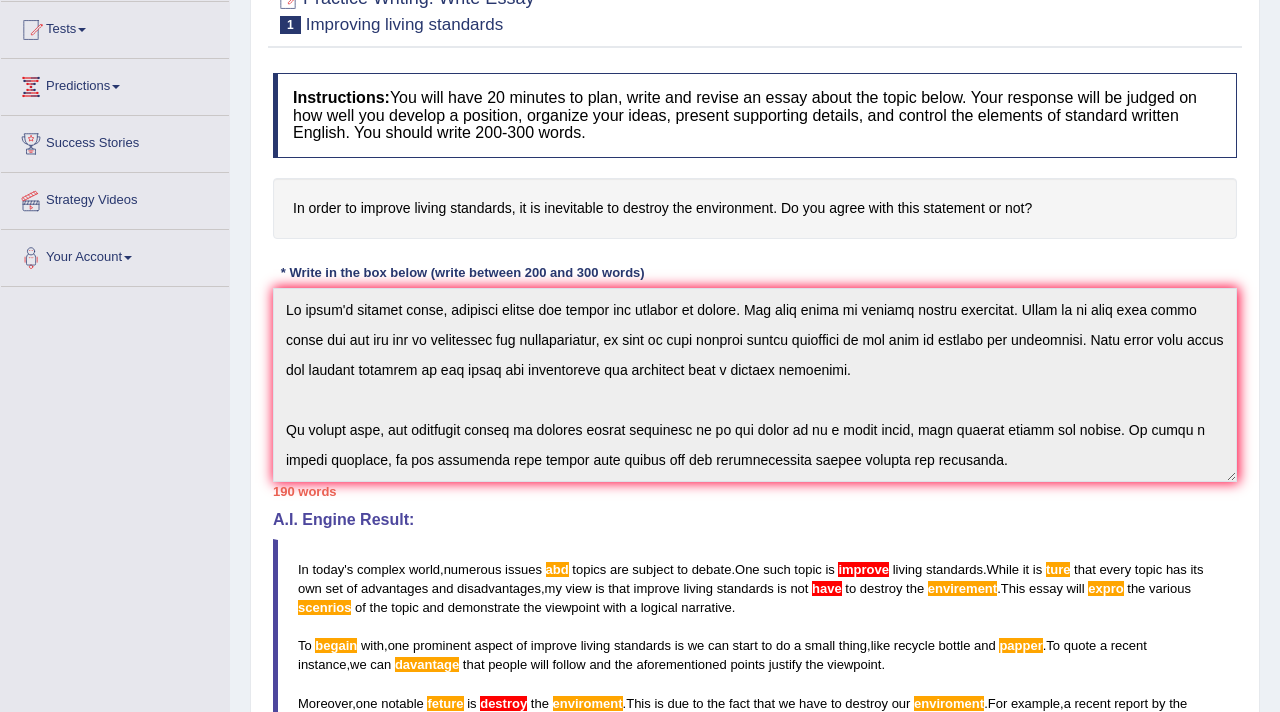 scroll, scrollTop: 202, scrollLeft: 0, axis: vertical 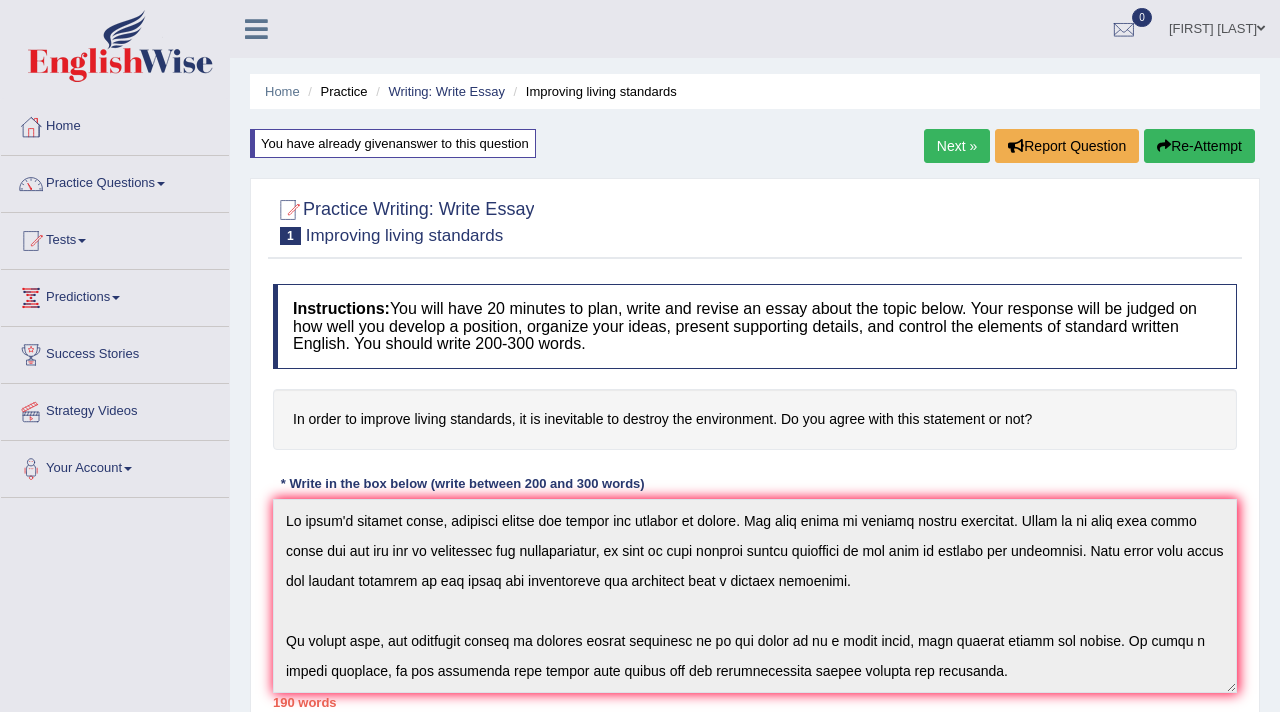 click on "Practice Questions" at bounding box center [115, 181] 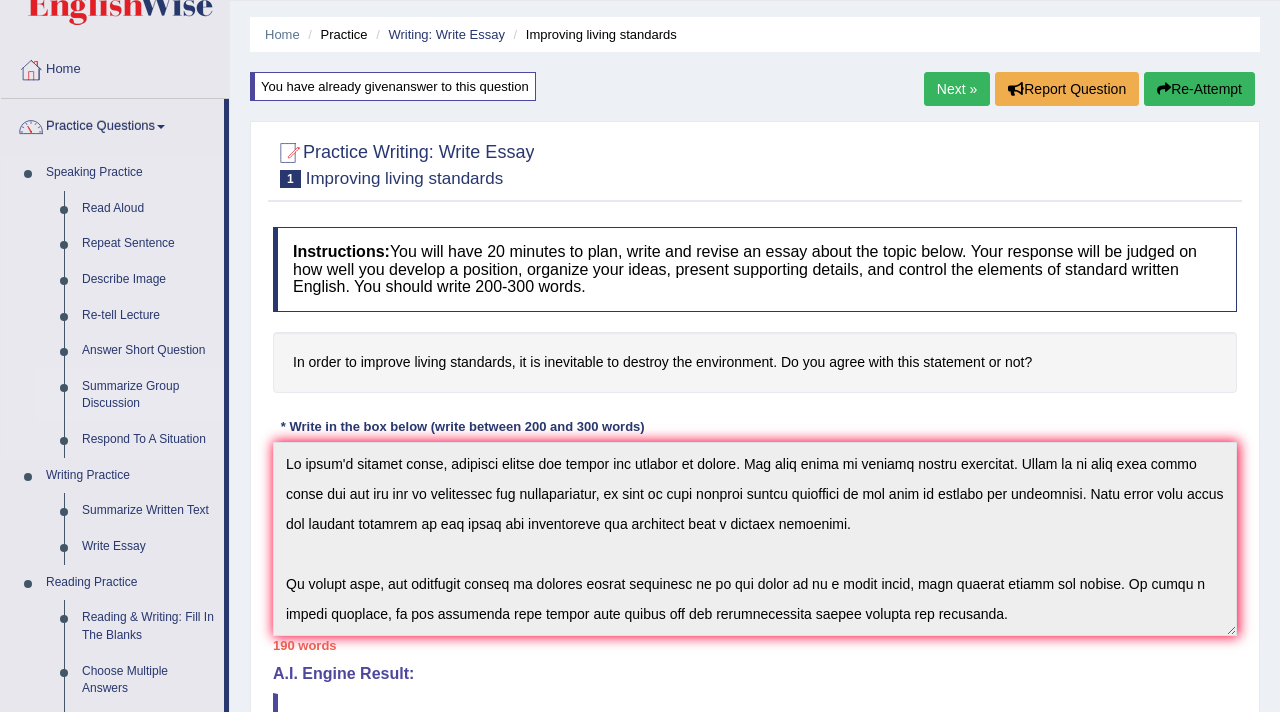 scroll, scrollTop: 60, scrollLeft: 0, axis: vertical 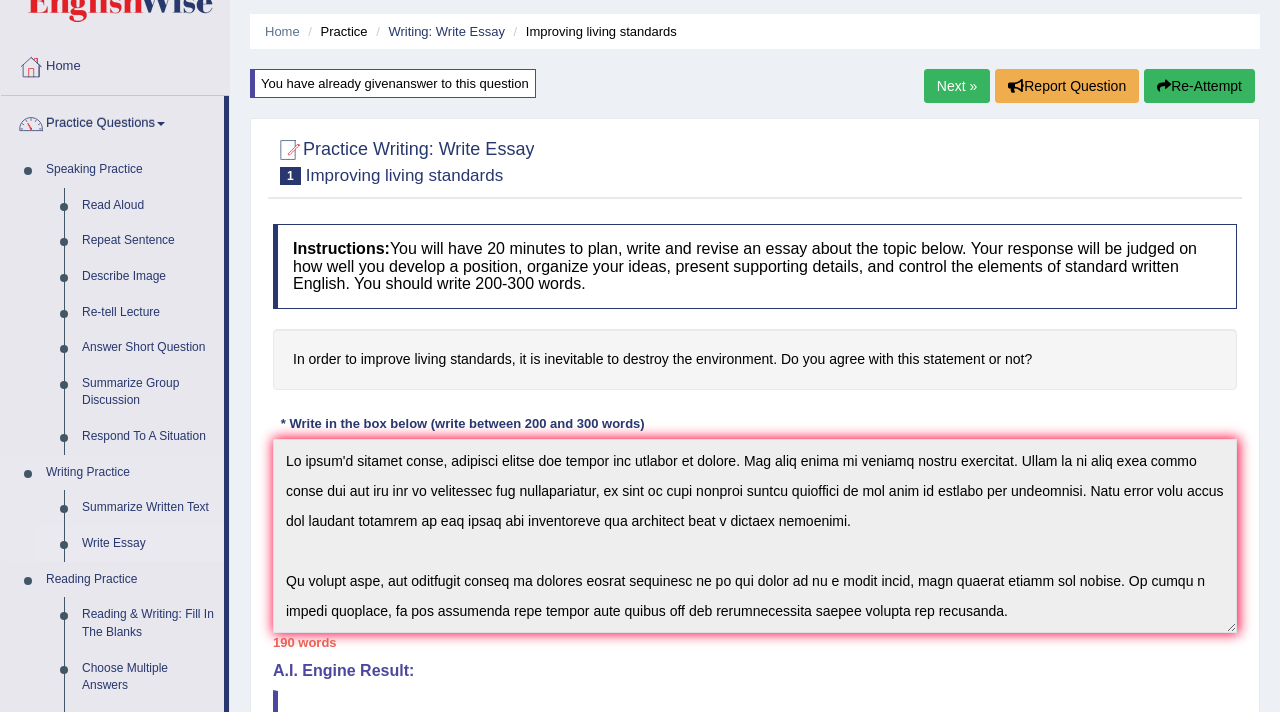 click on "Write Essay" at bounding box center [148, 544] 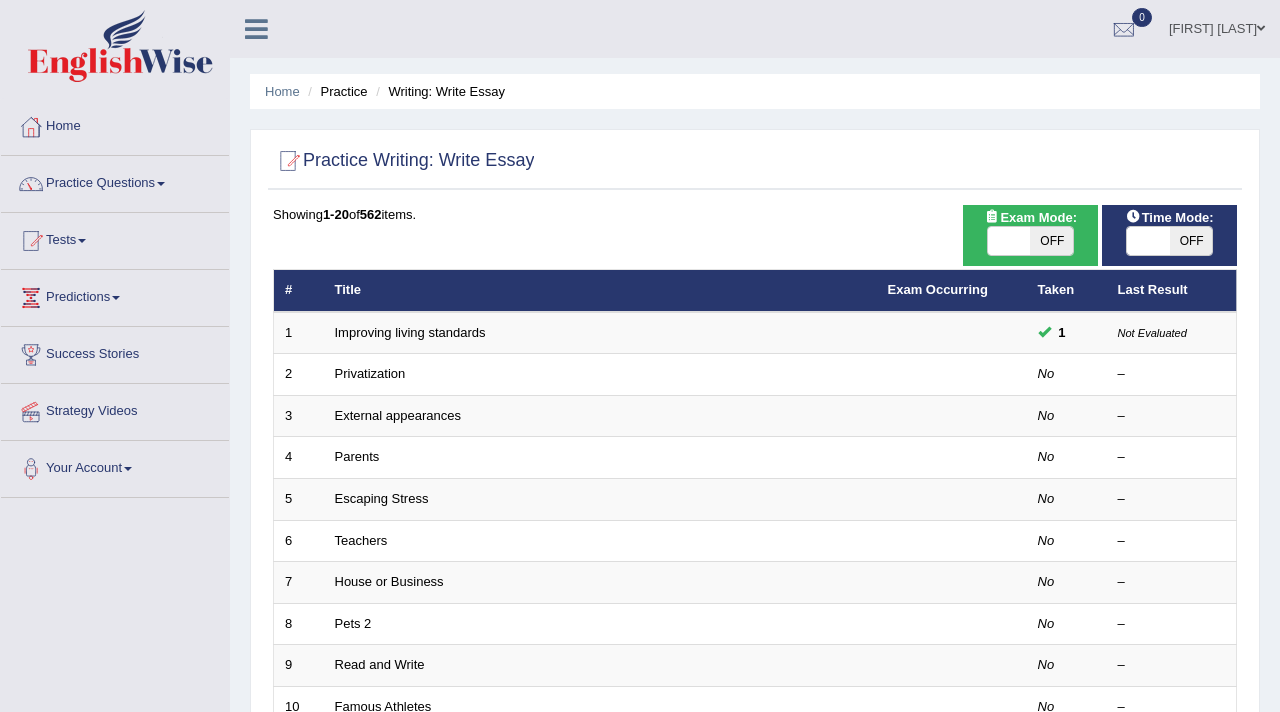 scroll, scrollTop: 0, scrollLeft: 0, axis: both 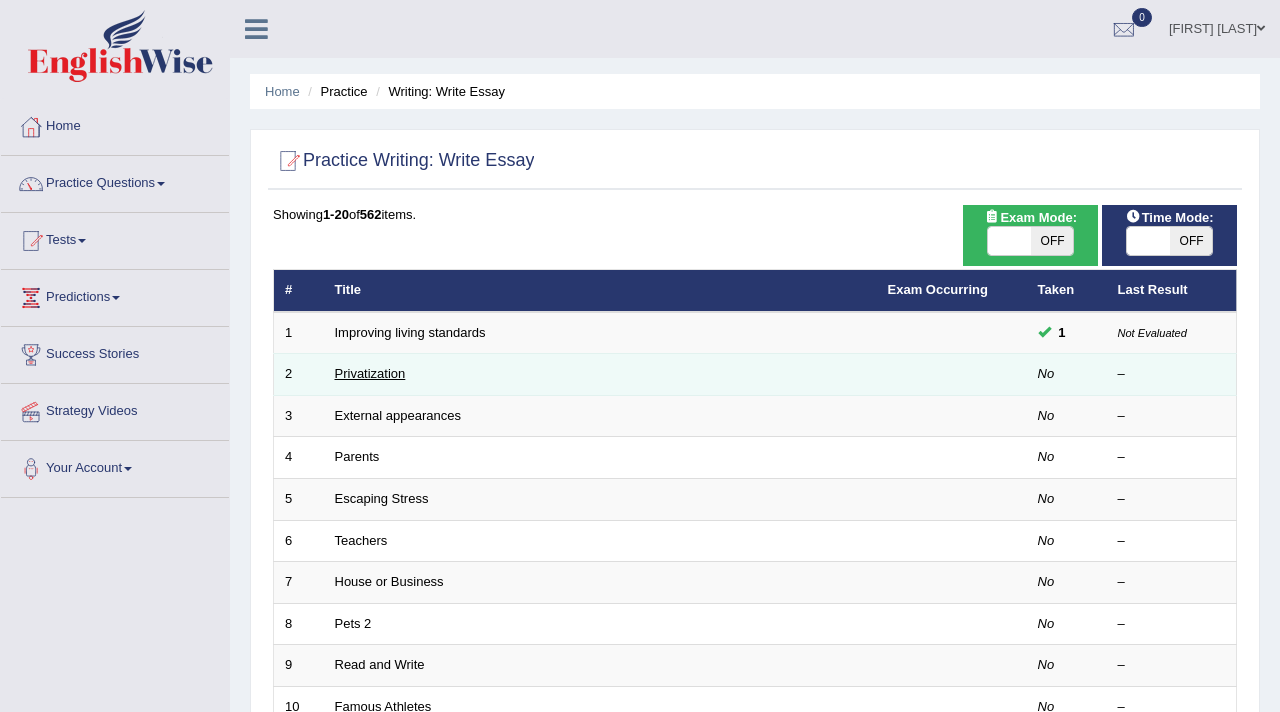 click on "Privatization" at bounding box center [370, 373] 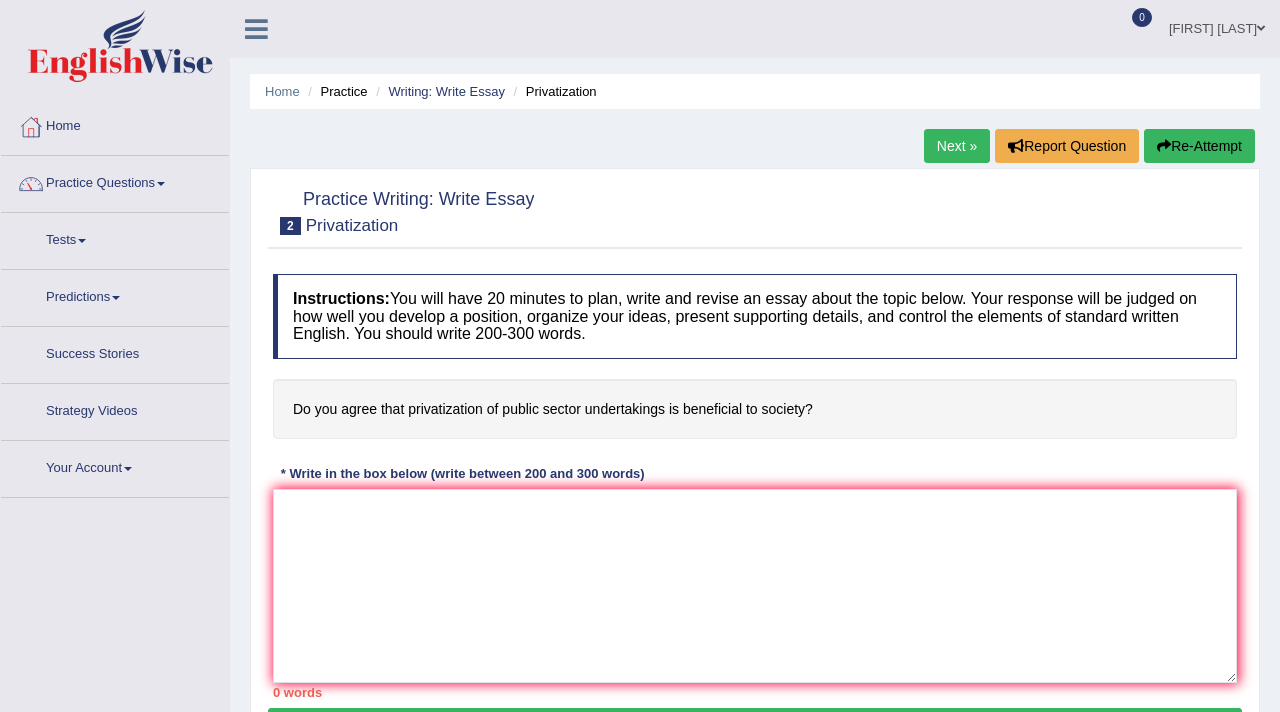 scroll, scrollTop: 0, scrollLeft: 0, axis: both 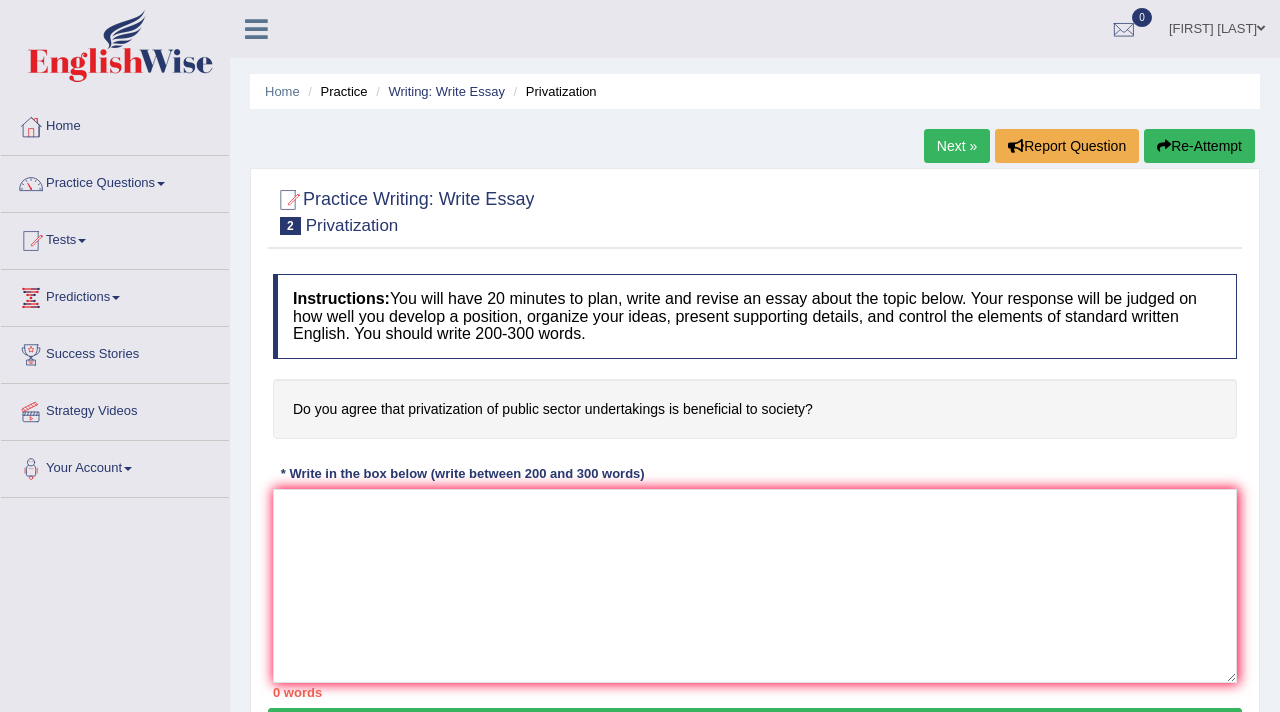 click on "Next »" at bounding box center (957, 146) 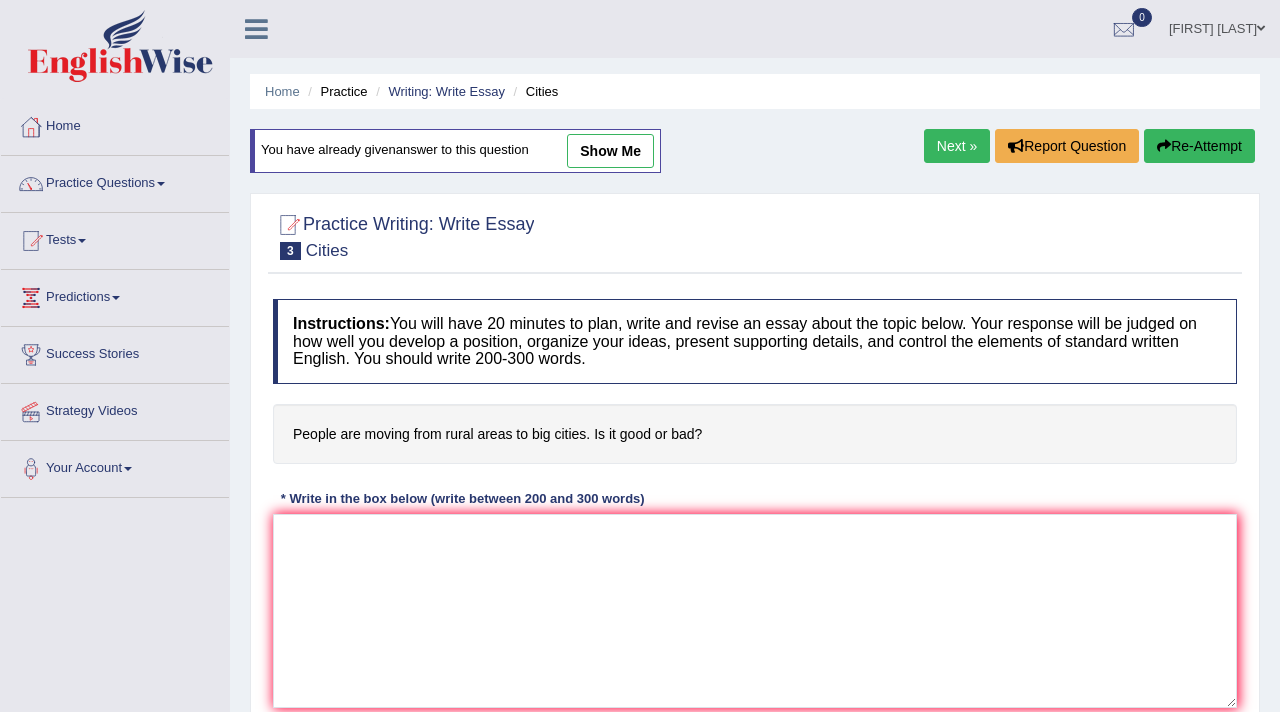 scroll, scrollTop: 0, scrollLeft: 0, axis: both 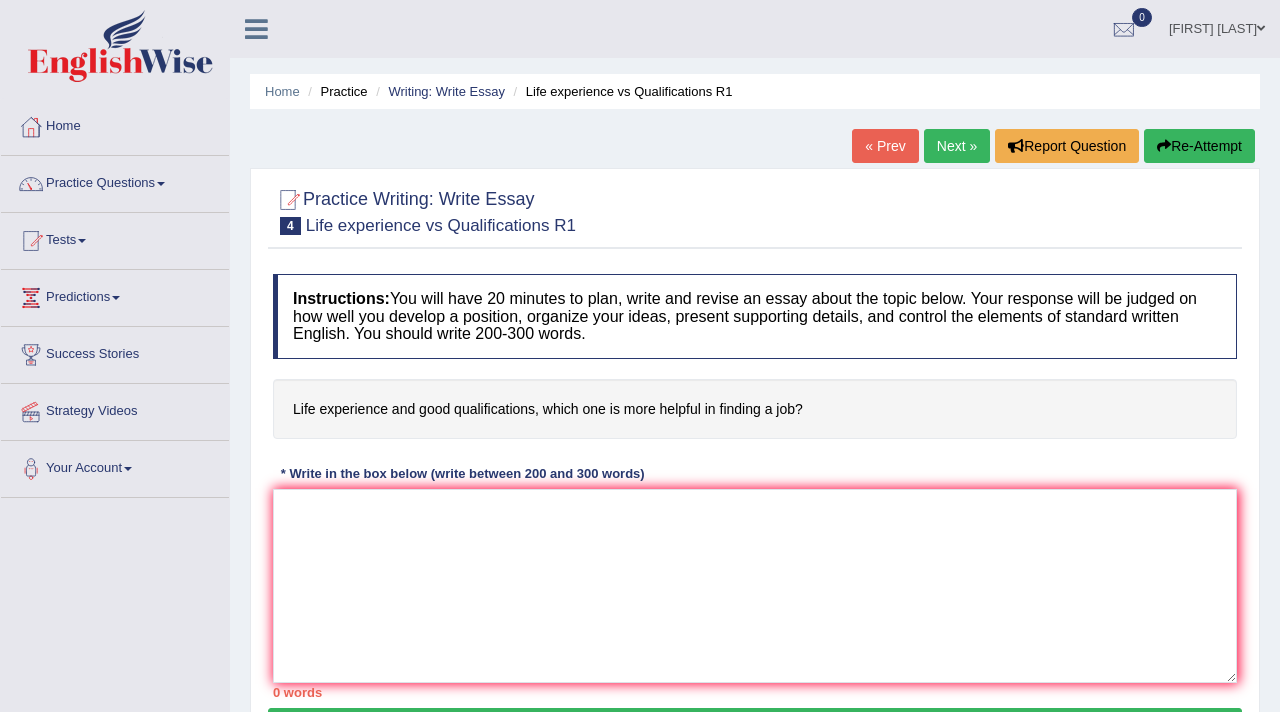 click on "« Prev" at bounding box center (885, 146) 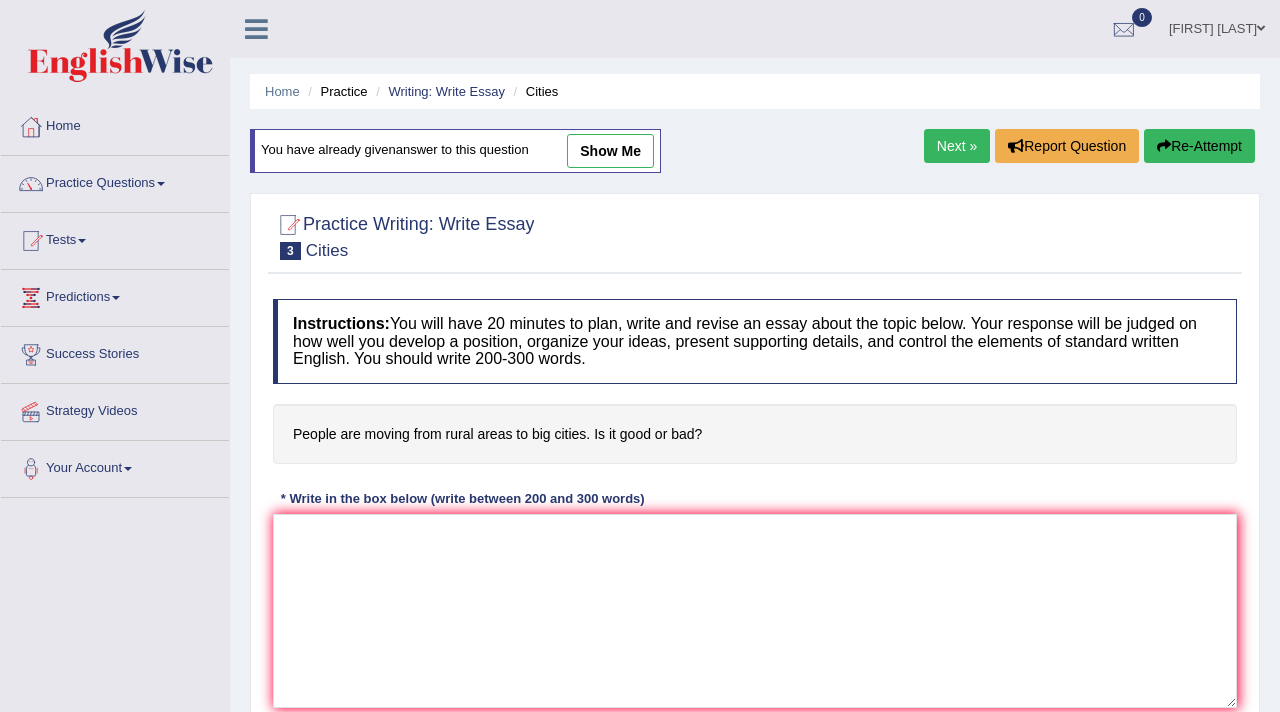scroll, scrollTop: 0, scrollLeft: 0, axis: both 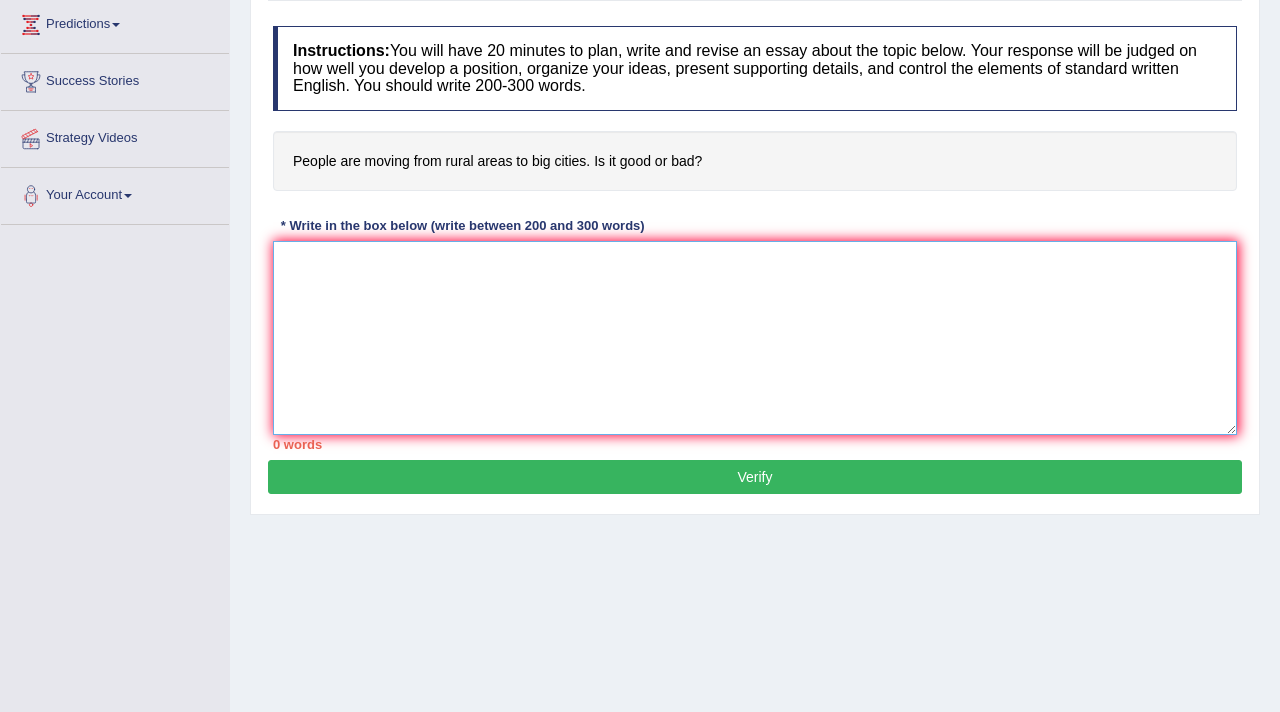 paste on "In today’s complex world, numerous issues and topics are subject to debate. One such topic is [TOPIC]. While it is true that every topic has its own set of advantages and disadvantages, my view is that []. This essay will explore the various scenarios of the topic and demonstrate the viewpoint with a logical narrative.
To begin with, one prominent aspect of [TOPIC] is ____. This means [provide specific details to support]. To quote a recent instance, [provide an example that illustrates the advantage]. In conclusion, the aforementioned points justify the viewpoint.
Secondly, one notable feature is []. This is due to the fact that [provide supporting ideas]. For example, a recent report by the prestigious University of the West proves the validity of the statement with all the available logical evidence. Therefore, the discussion assertion validates the facts supporting my viewpoint.
I see that there is equally potential evidence to support the arguments I have provided, and hence, I logically conclude m..." 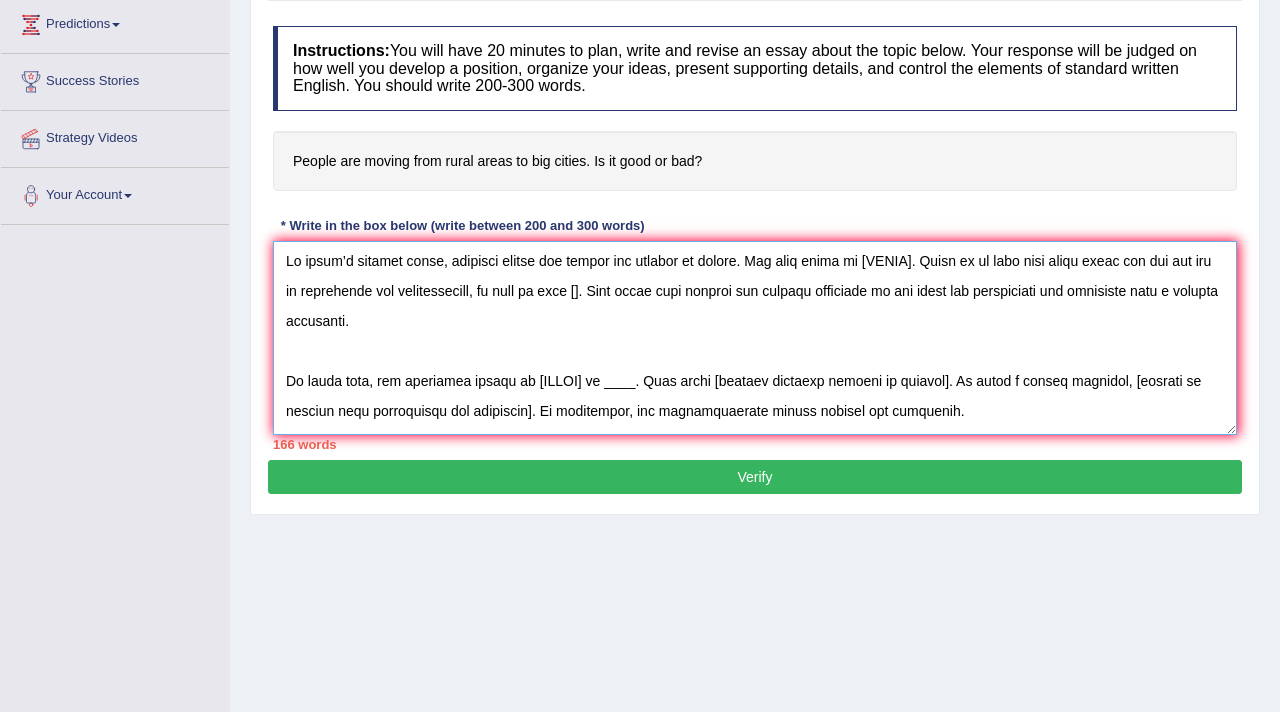 scroll, scrollTop: 0, scrollLeft: 0, axis: both 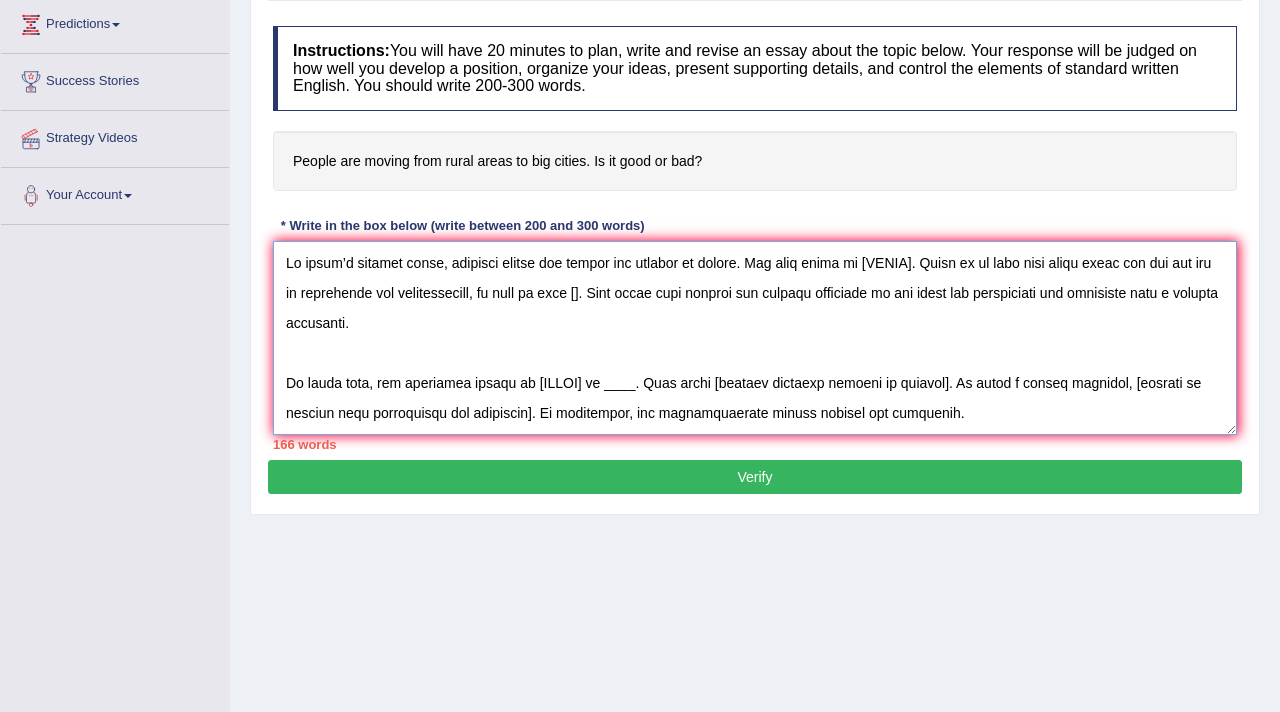 drag, startPoint x: 884, startPoint y: 263, endPoint x: 932, endPoint y: 264, distance: 48.010414 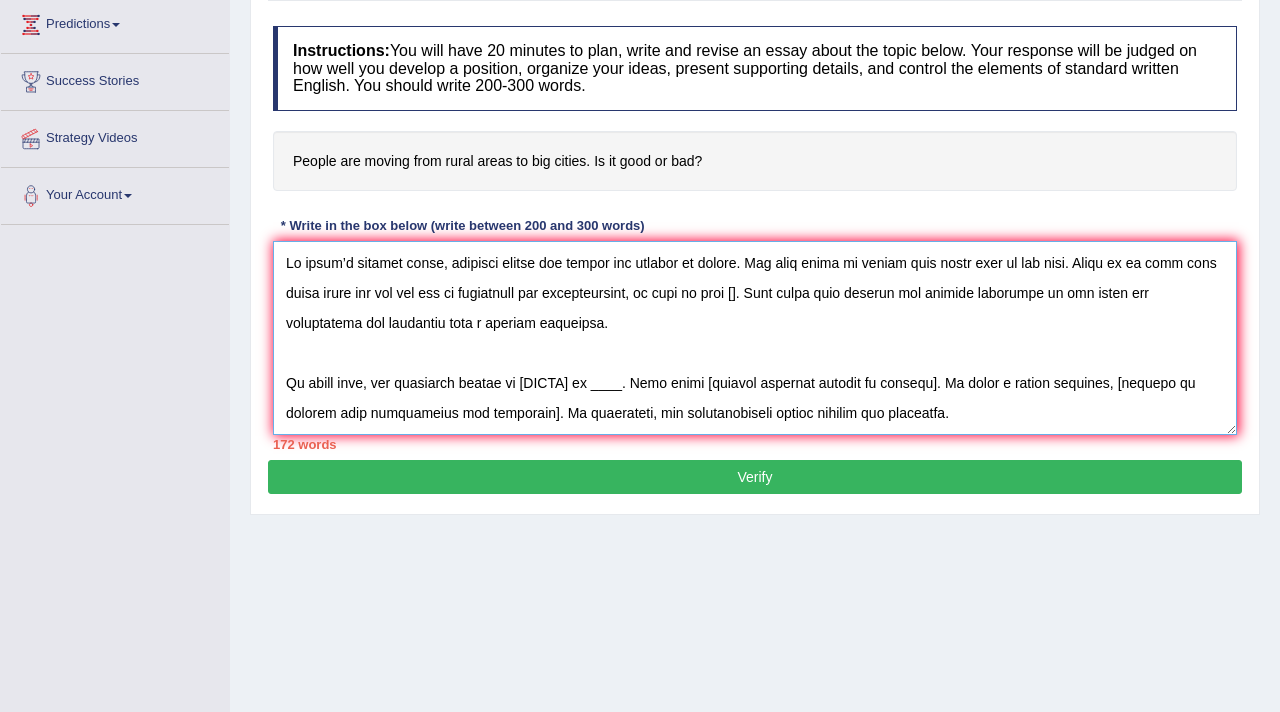 click at bounding box center (755, 338) 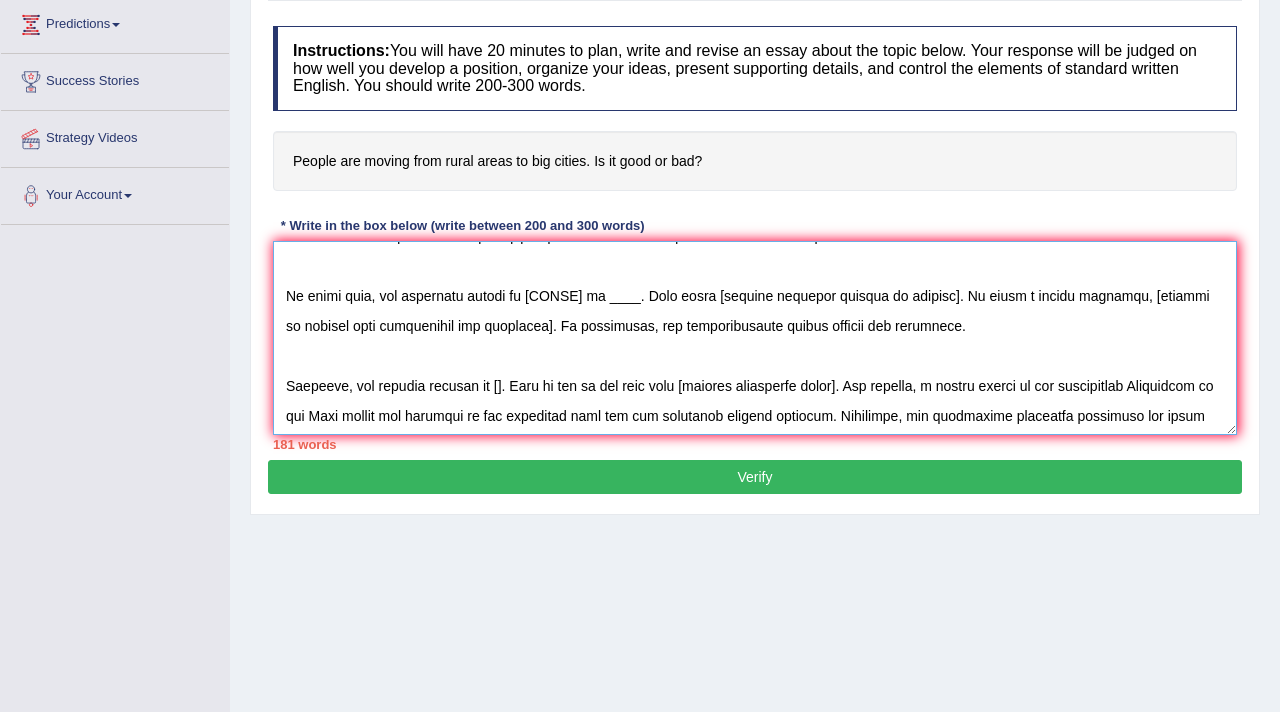 scroll, scrollTop: 85, scrollLeft: 0, axis: vertical 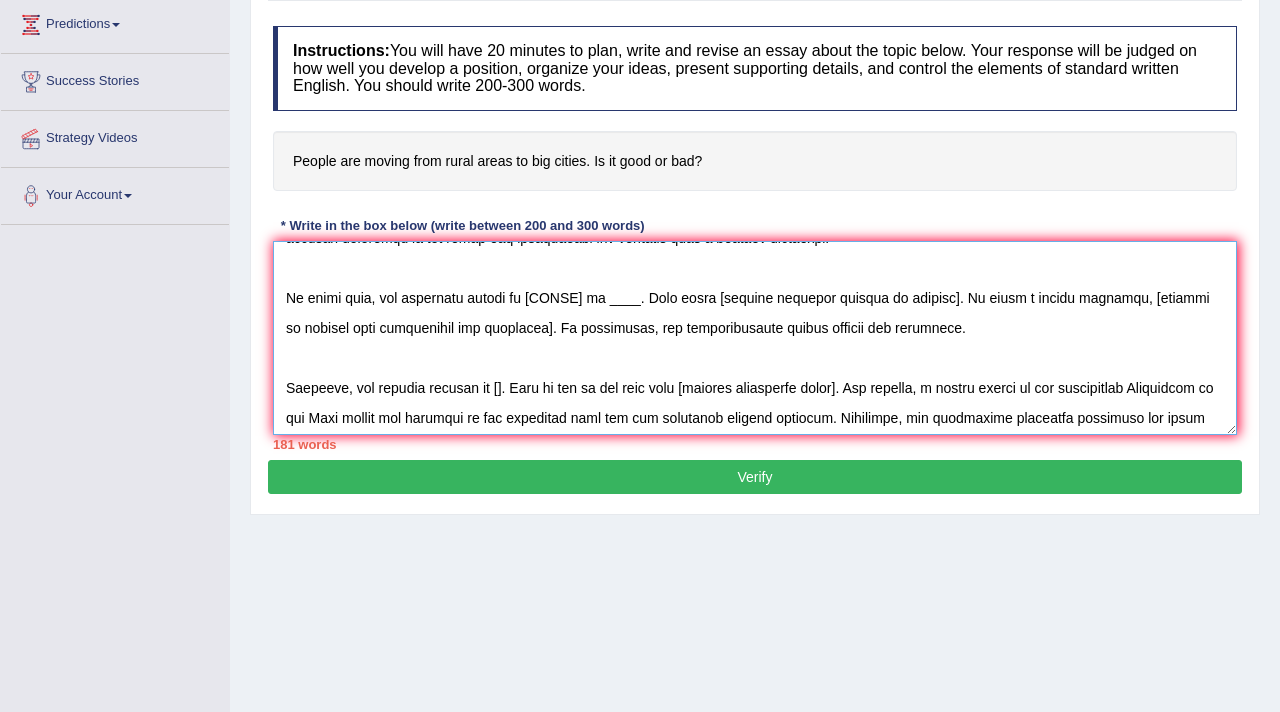 drag, startPoint x: 533, startPoint y: 304, endPoint x: 582, endPoint y: 303, distance: 49.010204 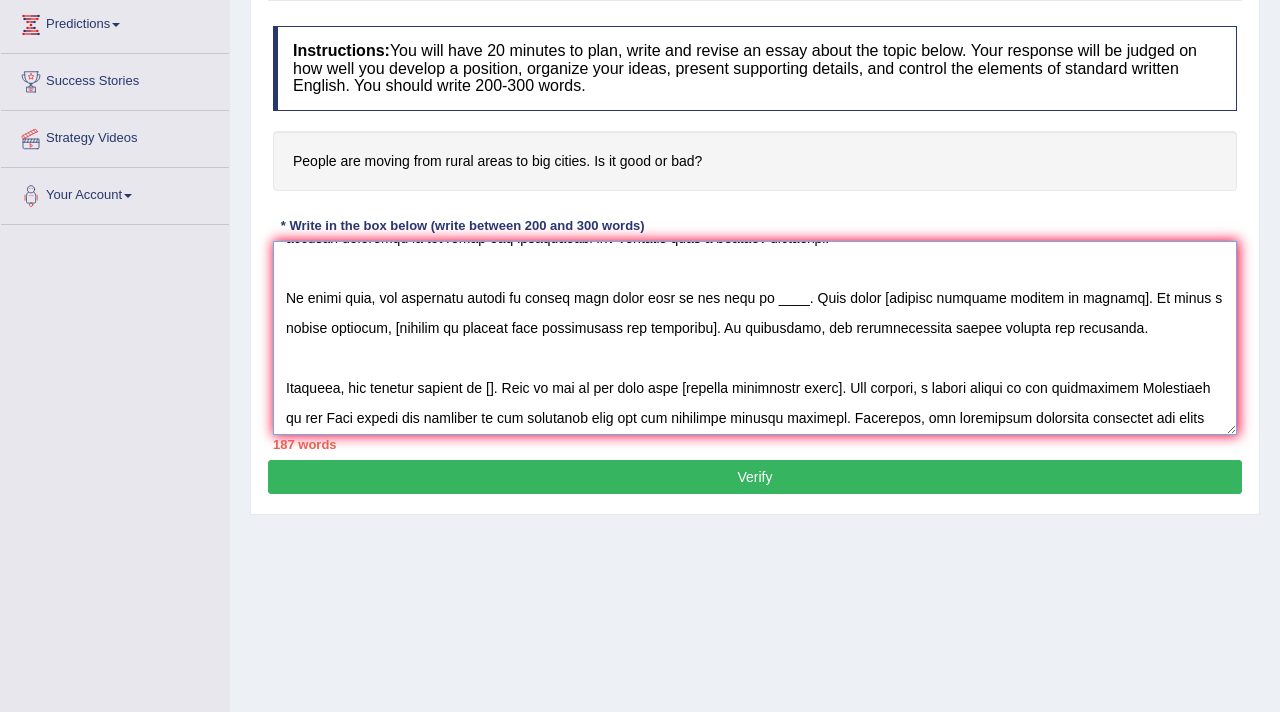 click at bounding box center [755, 338] 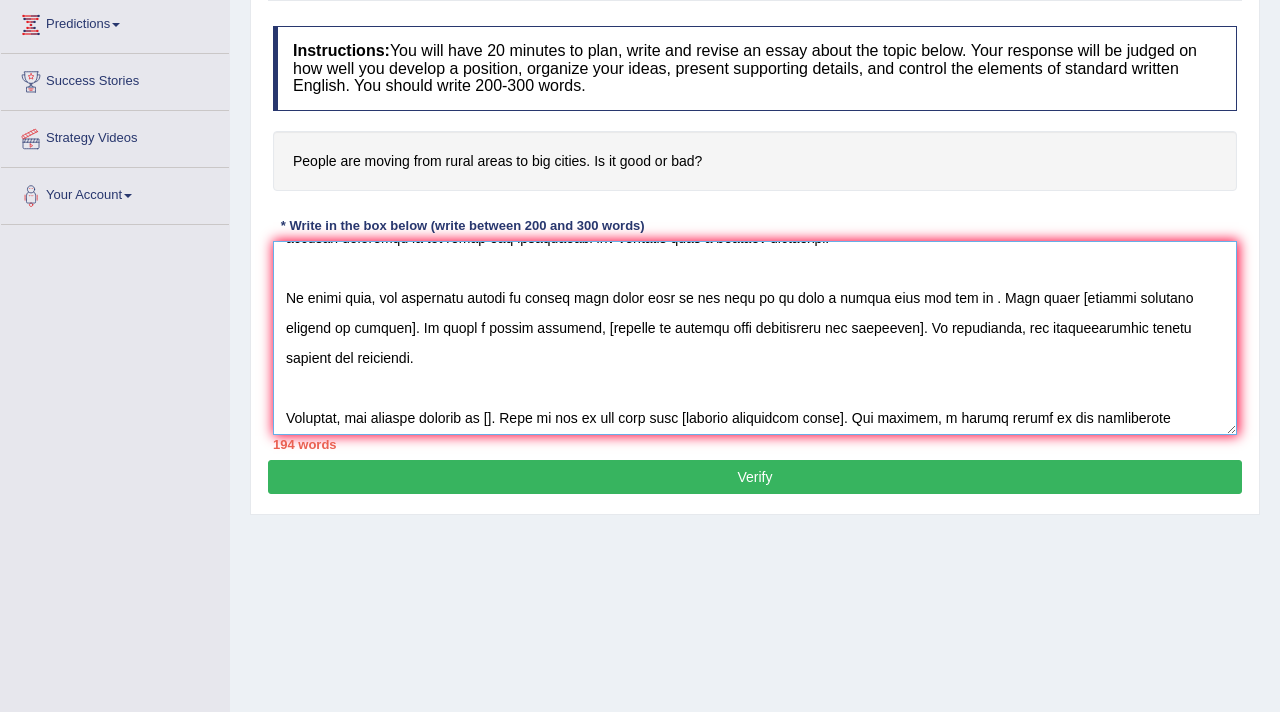 click at bounding box center (755, 338) 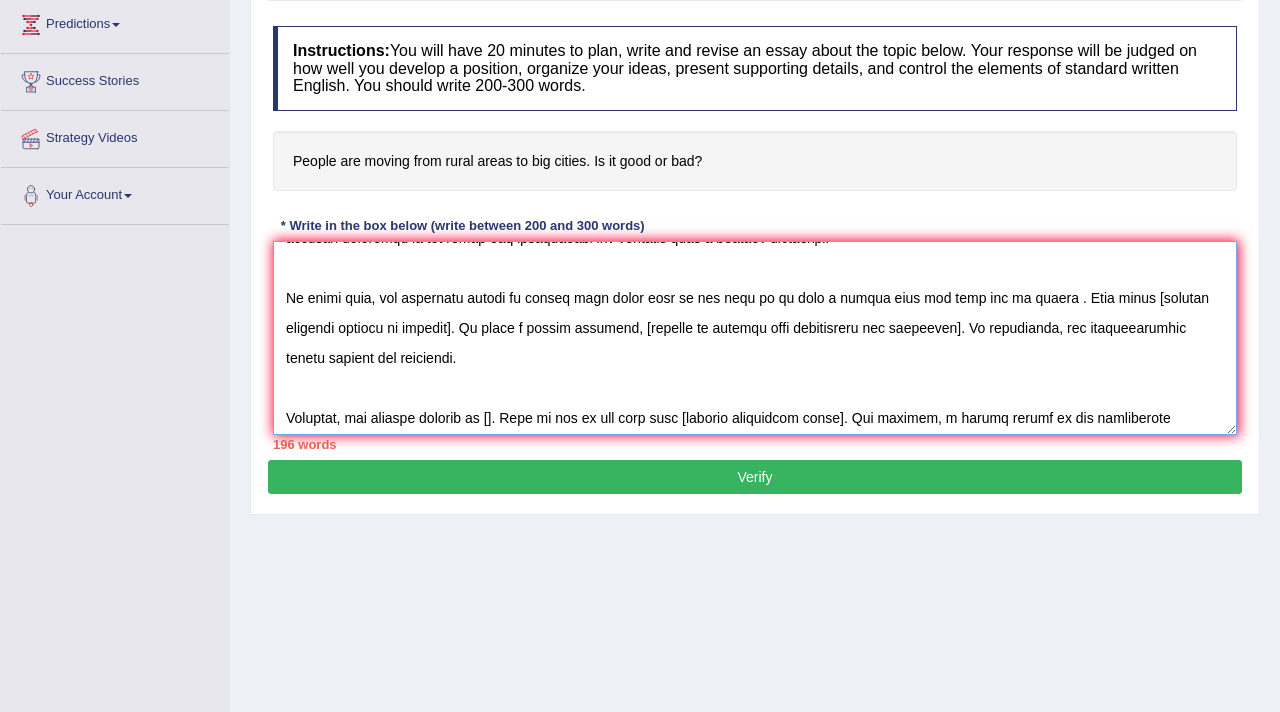 drag, startPoint x: 1101, startPoint y: 298, endPoint x: 397, endPoint y: 336, distance: 705.02484 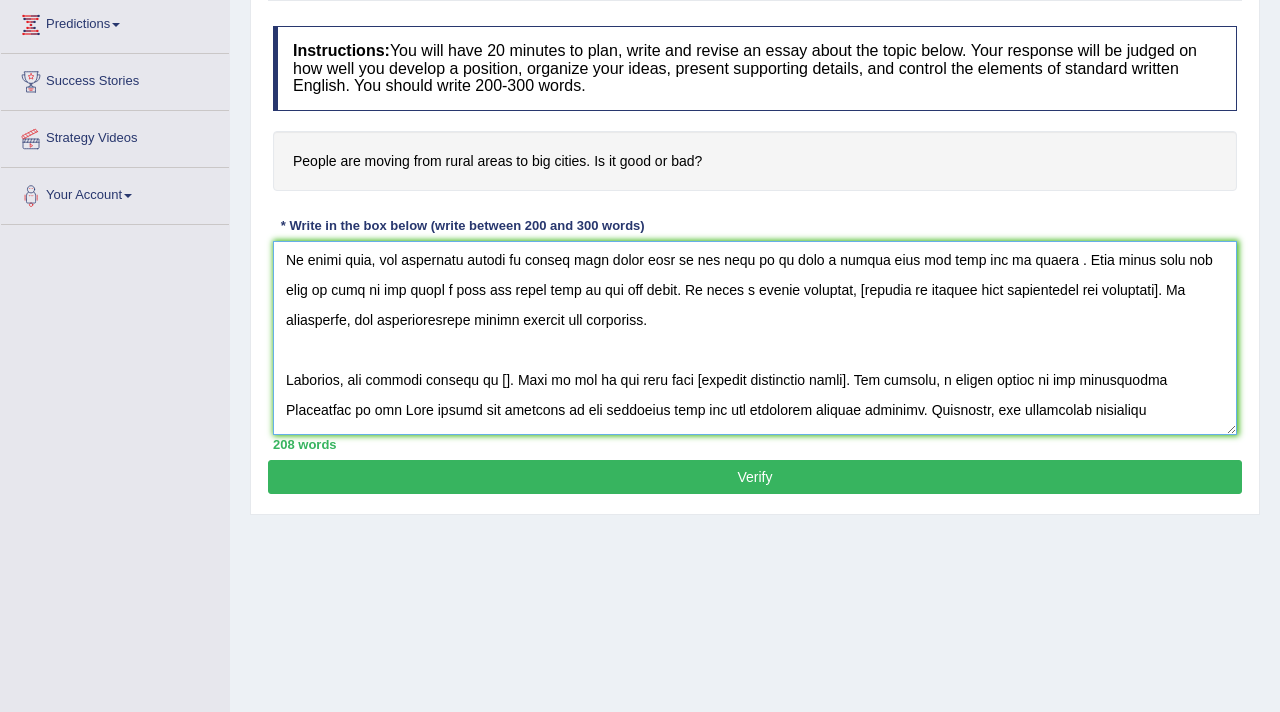 scroll, scrollTop: 129, scrollLeft: 0, axis: vertical 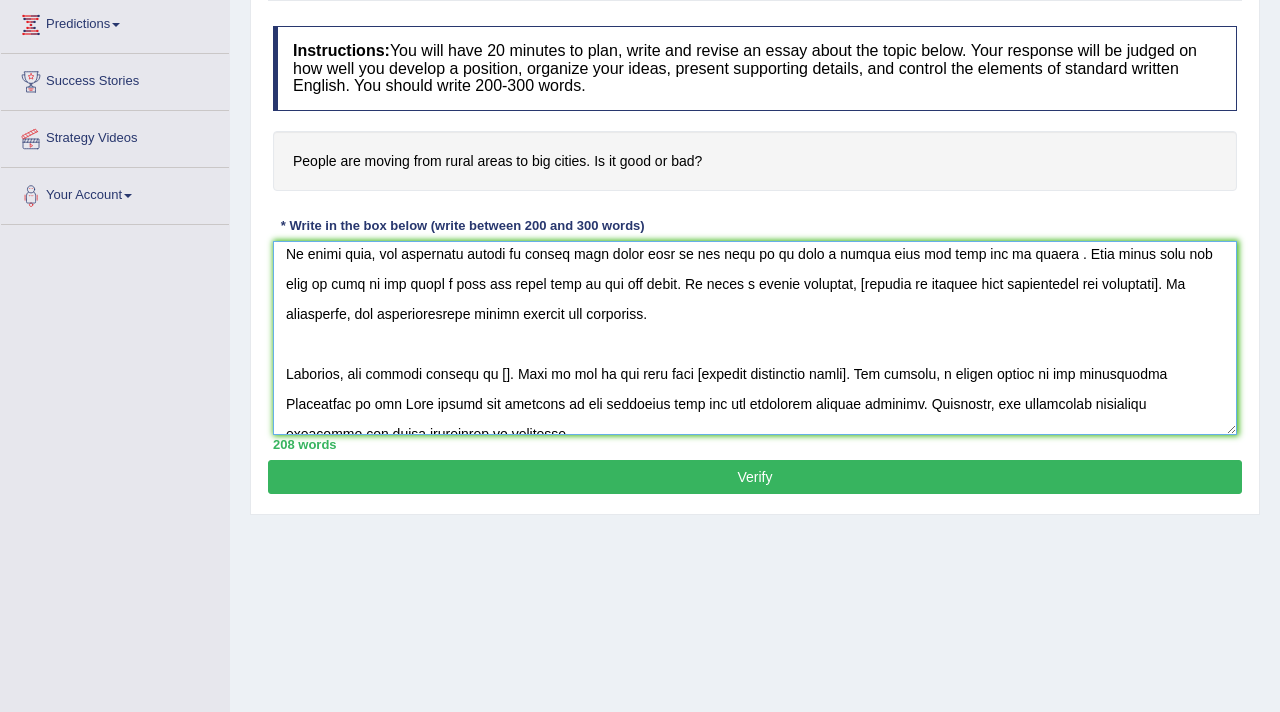 drag, startPoint x: 808, startPoint y: 289, endPoint x: 1119, endPoint y: 284, distance: 311.0402 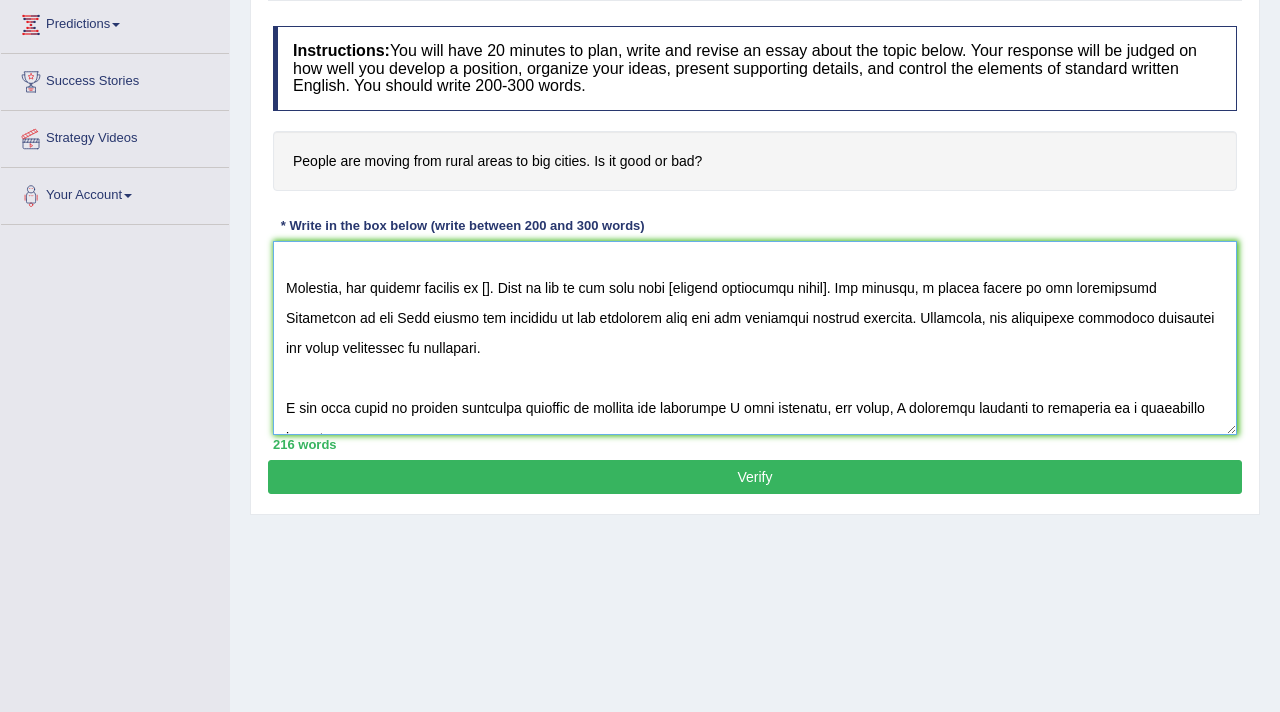 scroll, scrollTop: 216, scrollLeft: 0, axis: vertical 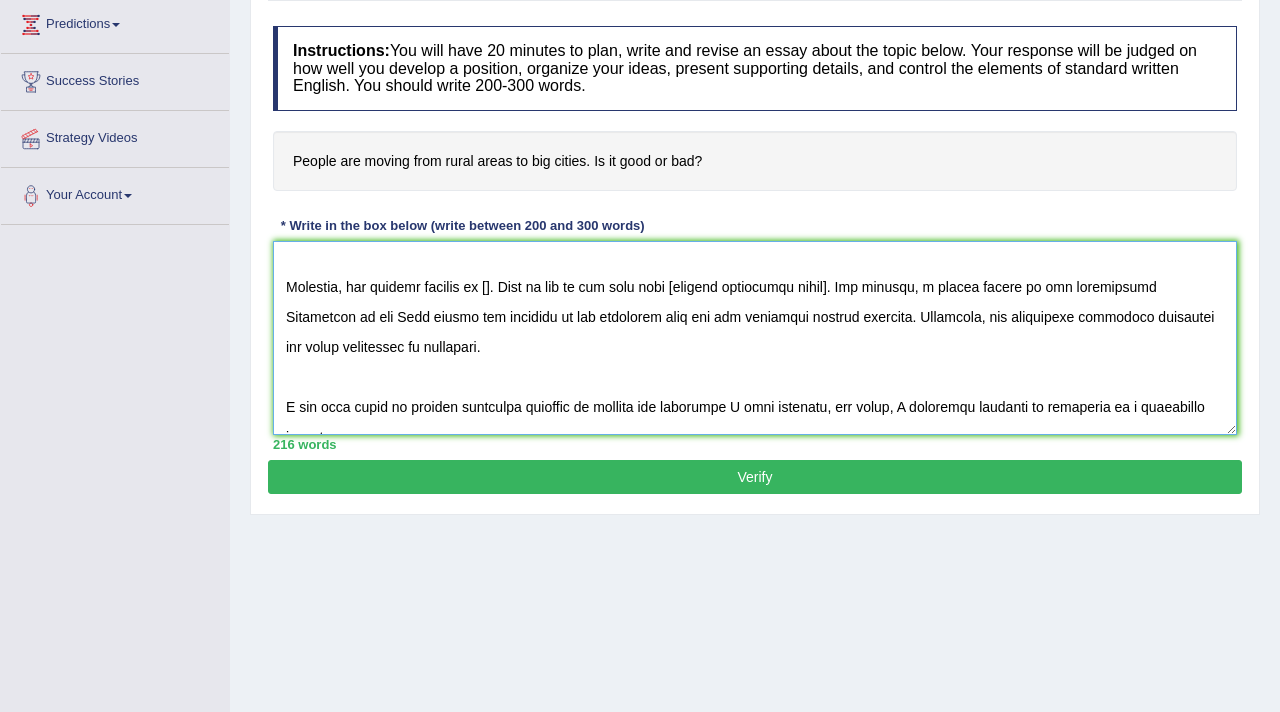 drag, startPoint x: 489, startPoint y: 288, endPoint x: 288, endPoint y: 301, distance: 201.41995 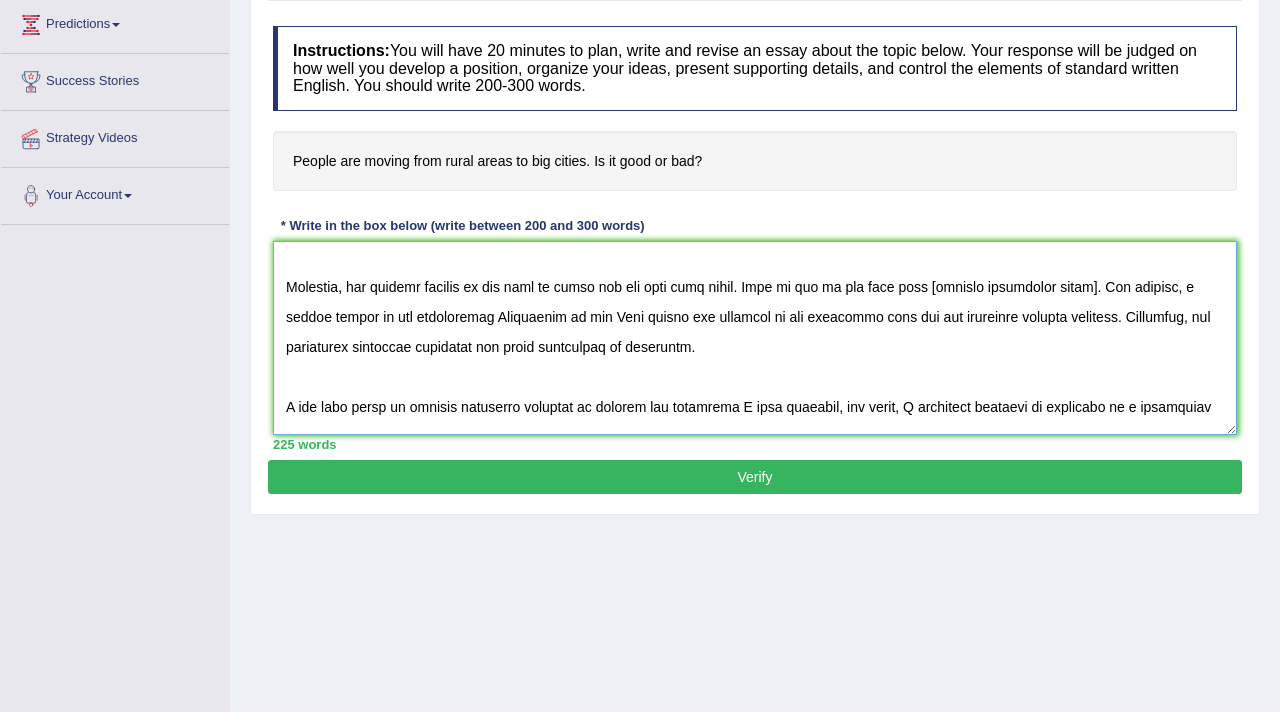click at bounding box center (755, 338) 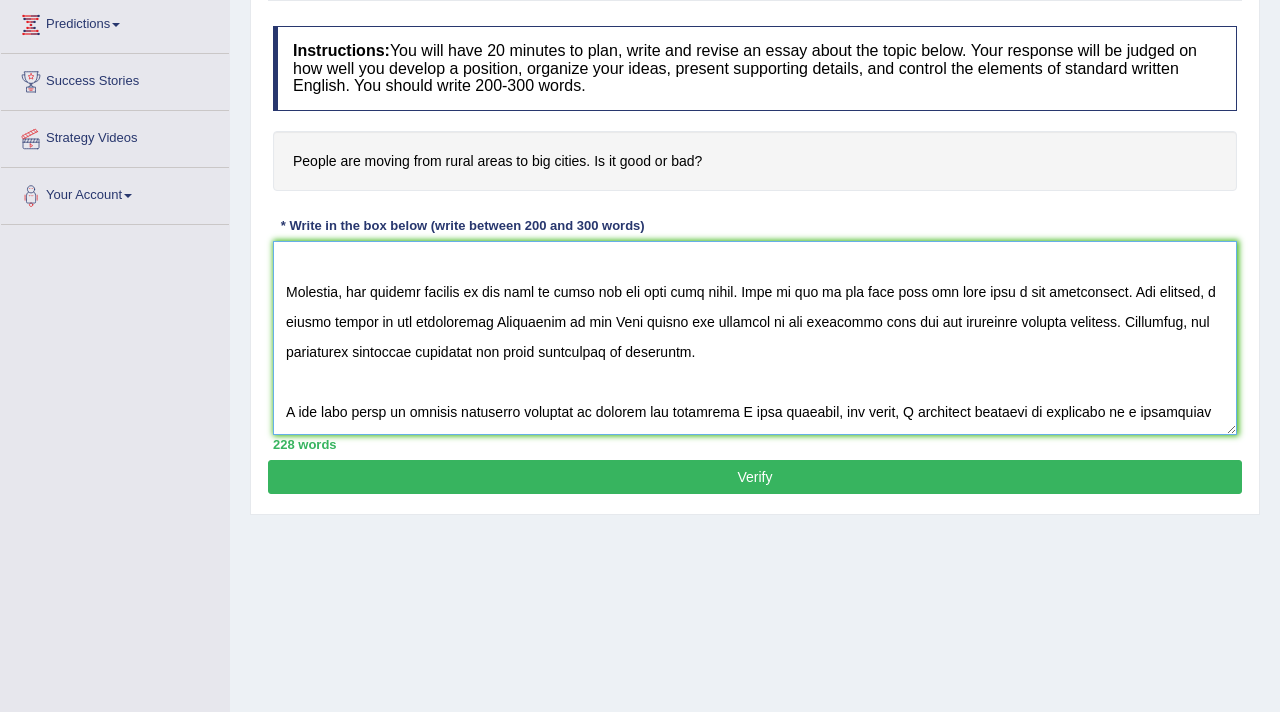 scroll, scrollTop: 212, scrollLeft: 0, axis: vertical 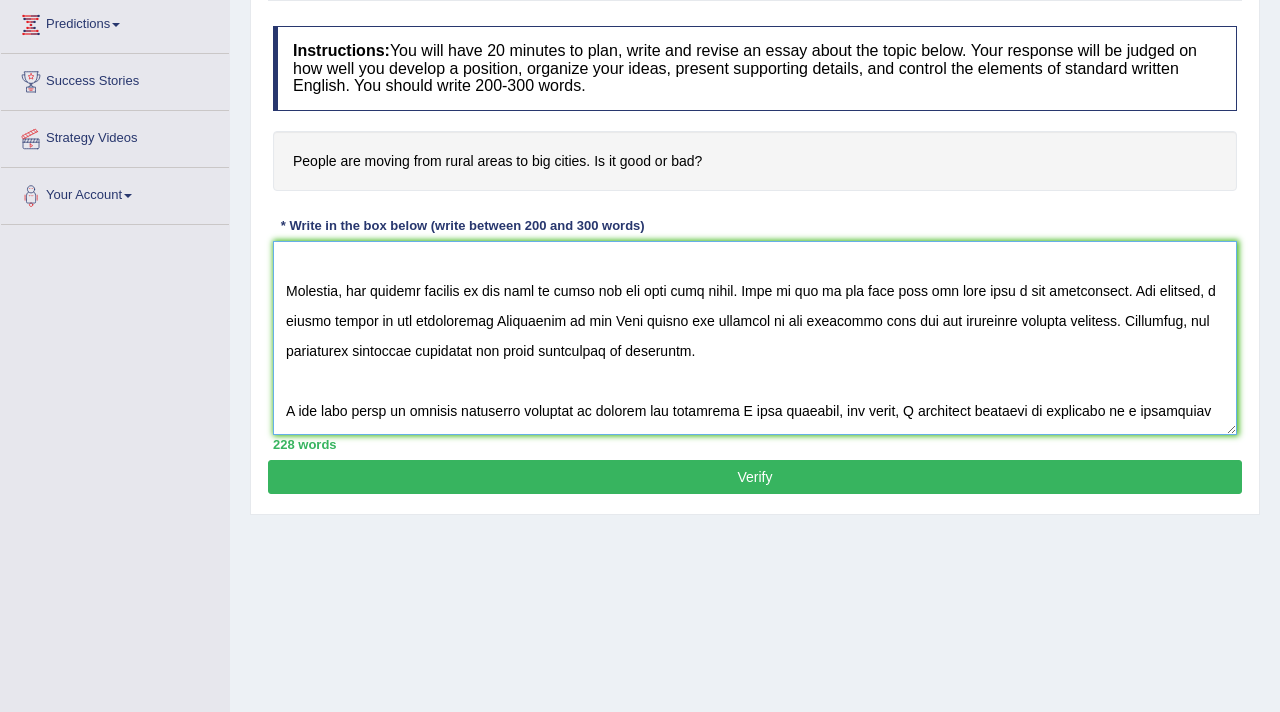 type on "In today’s complex world, numerous issues and topics are subject to debate. One such topic is moving from rural area to big city. While it is true that every topic has its own set of advantages and disadvantages, my view is that moving forword to big city is a good challenge. This essay will explore the various scenarios of the topic and demonstrate the viewpoint with a logical narrative.
To begin with, one prominent aspect of moving from rural area to big city is to have a better life and good job in future . This means that you have to give up the place u live and start over in the new place. To quote a recent instance, you have the potitive mind that you have to move forward to a good future. In conclusion, the aforementioned points justify the viewpoint.
Secondly, one notable feature is you have to adapt the big city life style. This is due to the fact that big city have a big competition. For example, a recent report by the prestigious University of the West proves the validity of the statement with..." 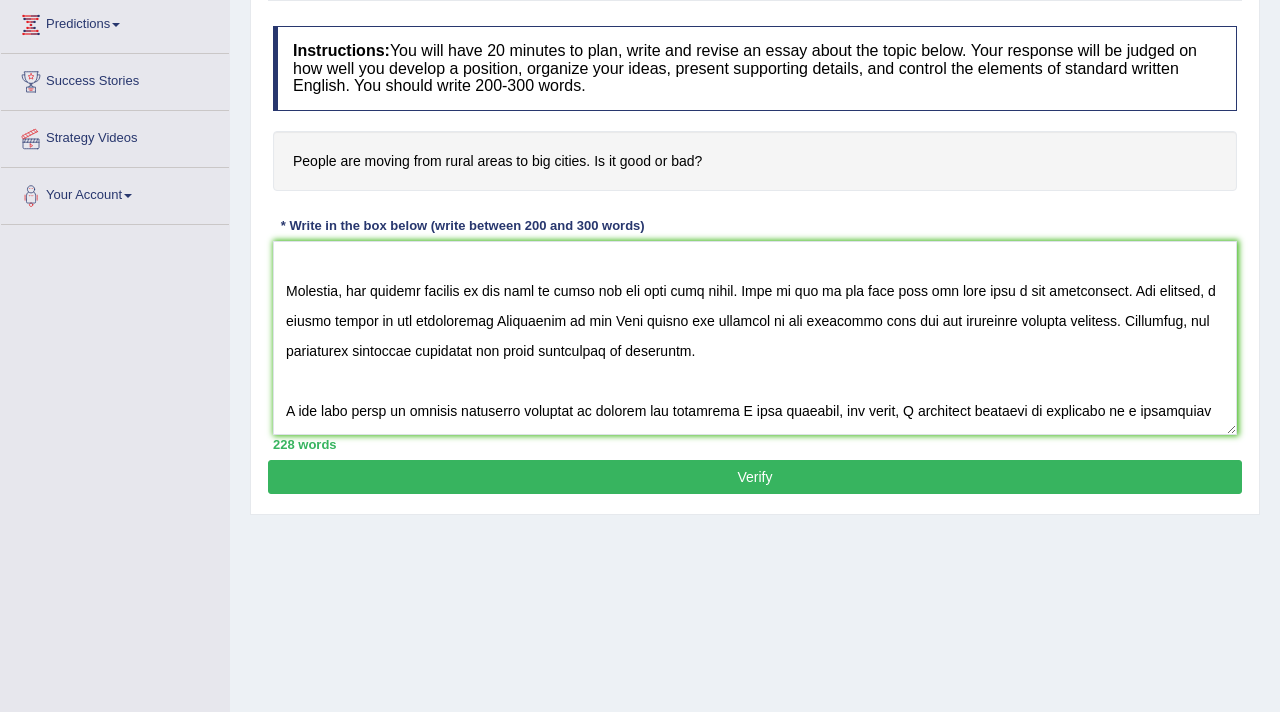 click on "Verify" at bounding box center (755, 477) 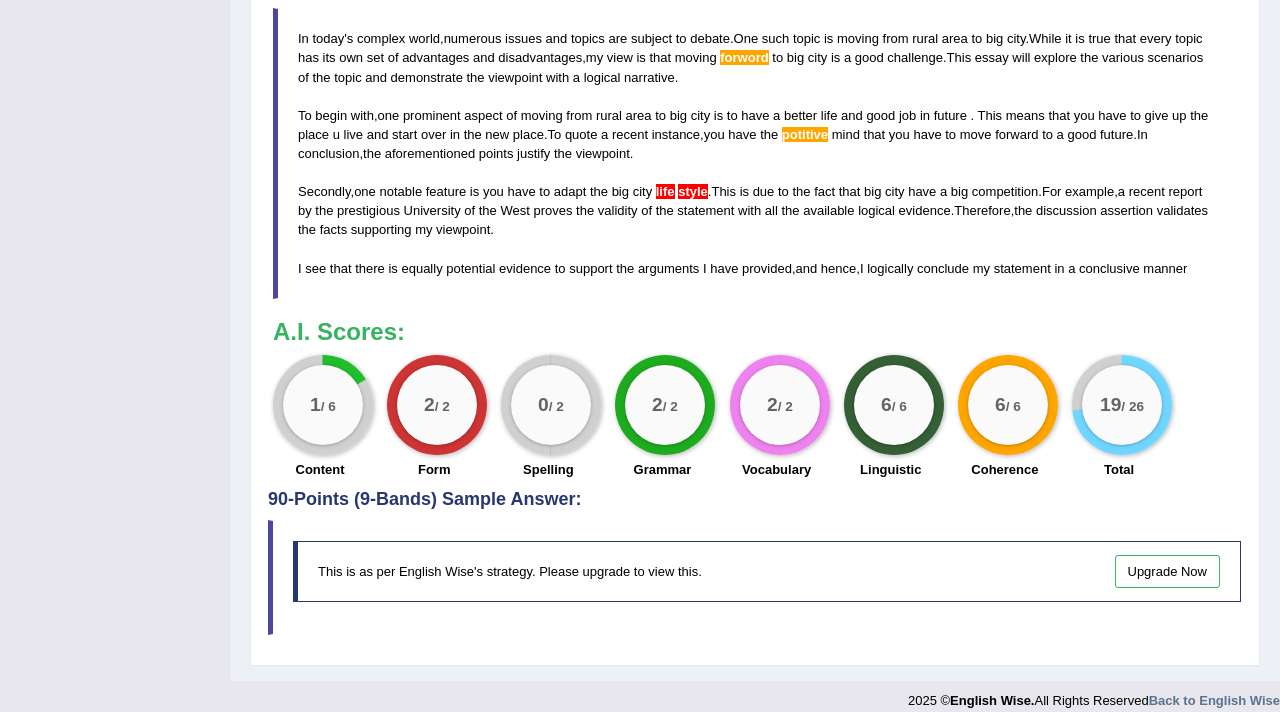 scroll, scrollTop: 732, scrollLeft: 0, axis: vertical 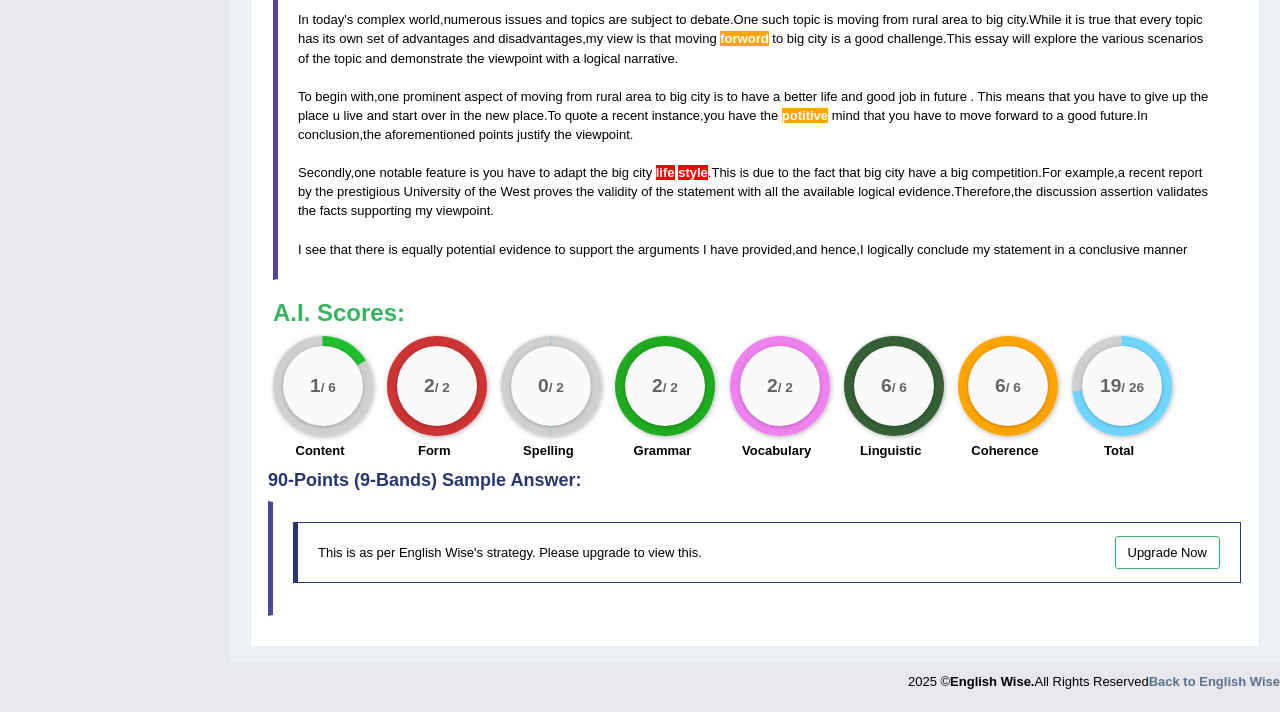 click on "Upgrade Now" at bounding box center (1168, 552) 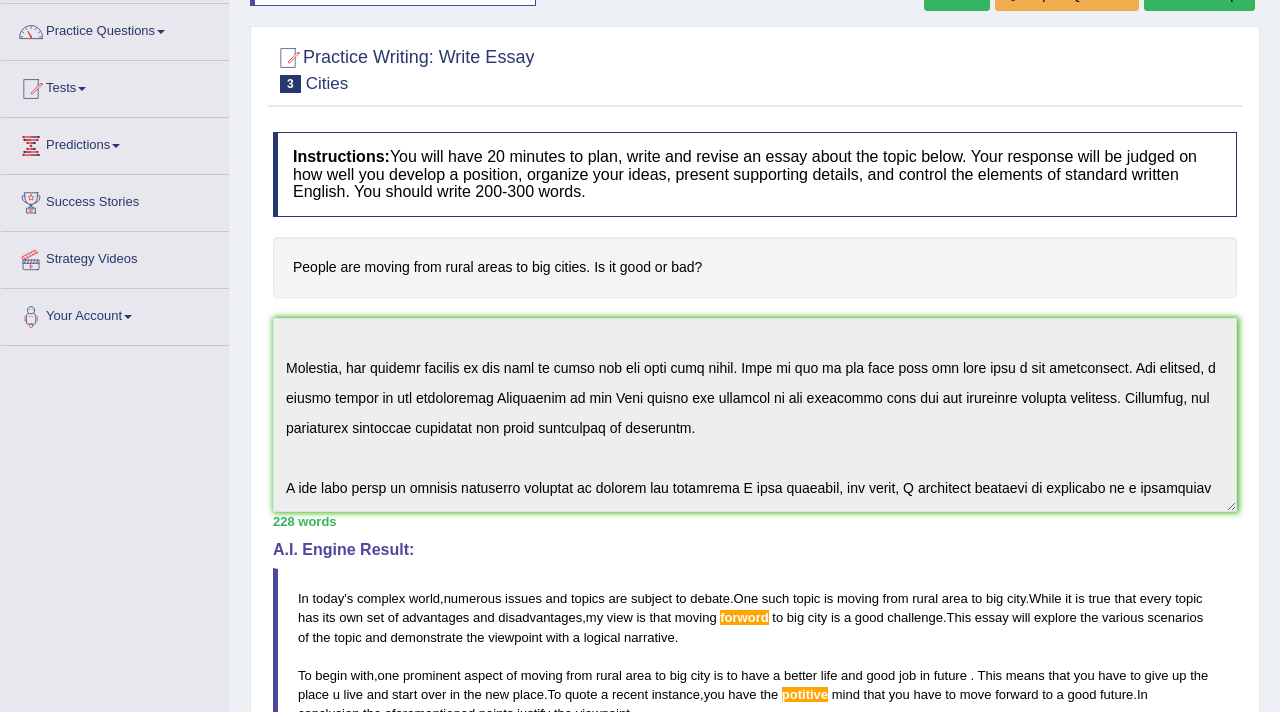 scroll, scrollTop: 87, scrollLeft: 0, axis: vertical 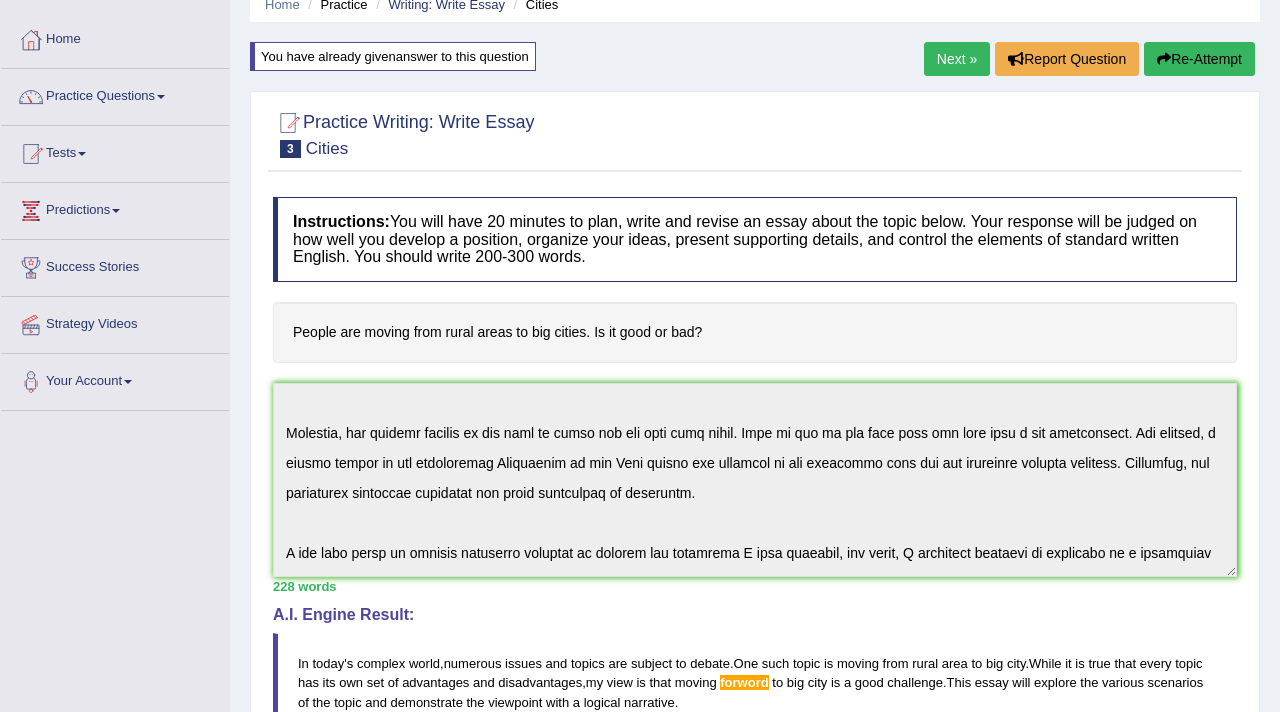 click on "Next »" at bounding box center [957, 59] 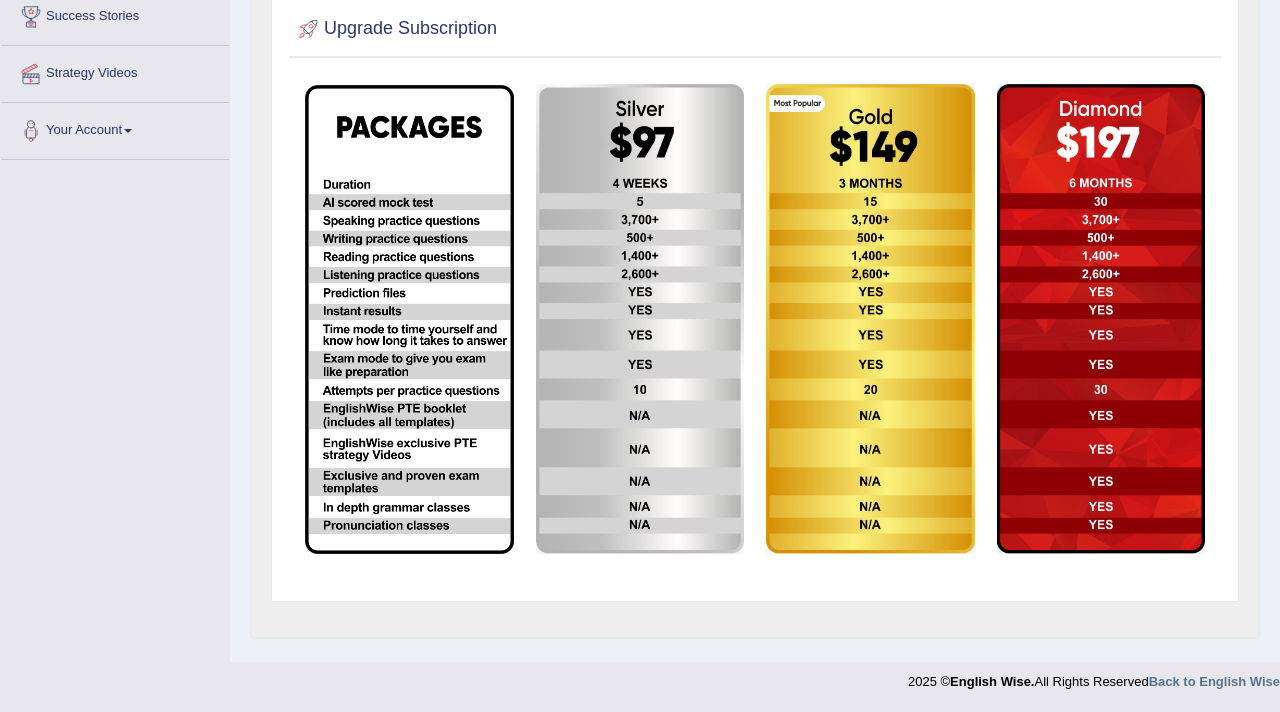 scroll, scrollTop: 0, scrollLeft: 0, axis: both 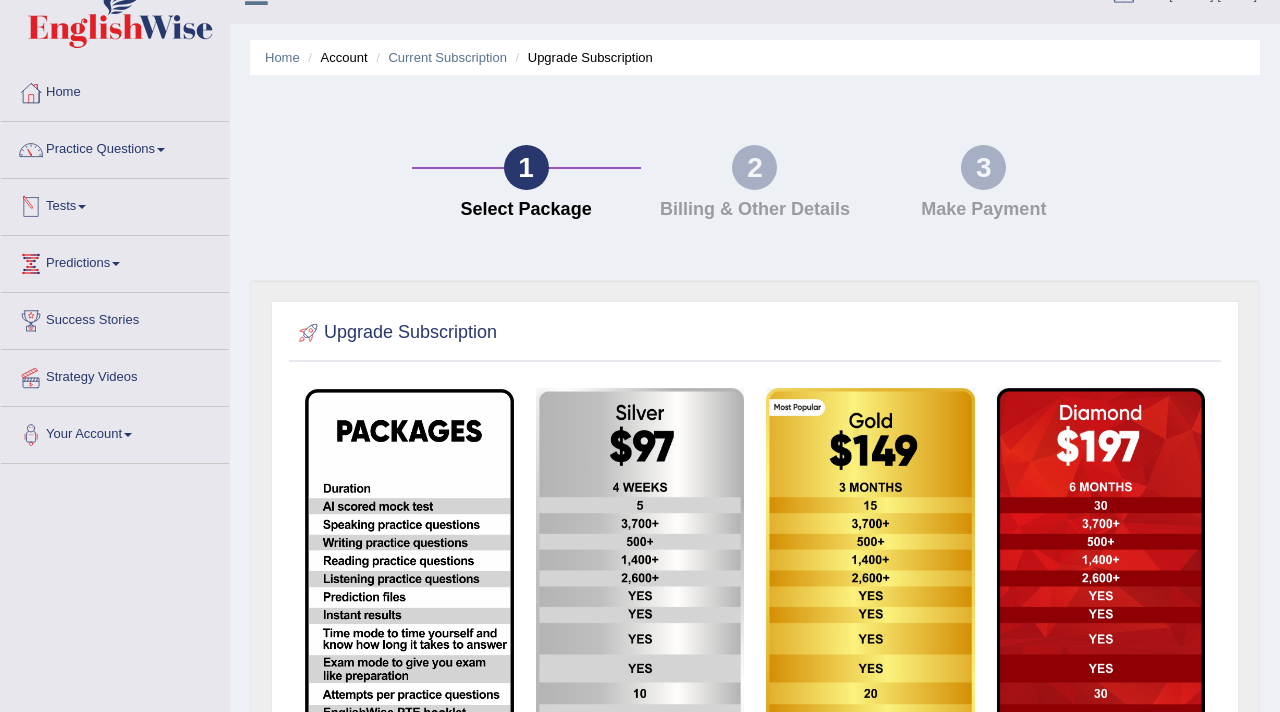click at bounding box center [82, 207] 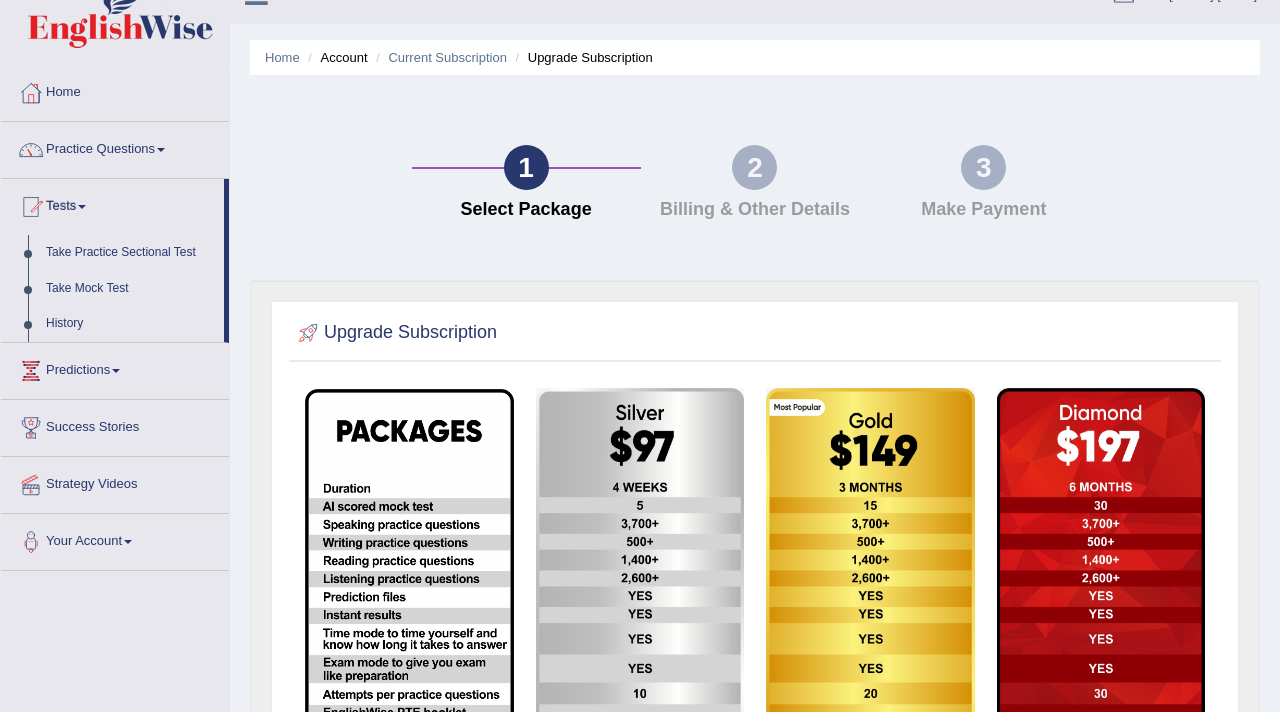 click on "Take Mock Test" at bounding box center [130, 289] 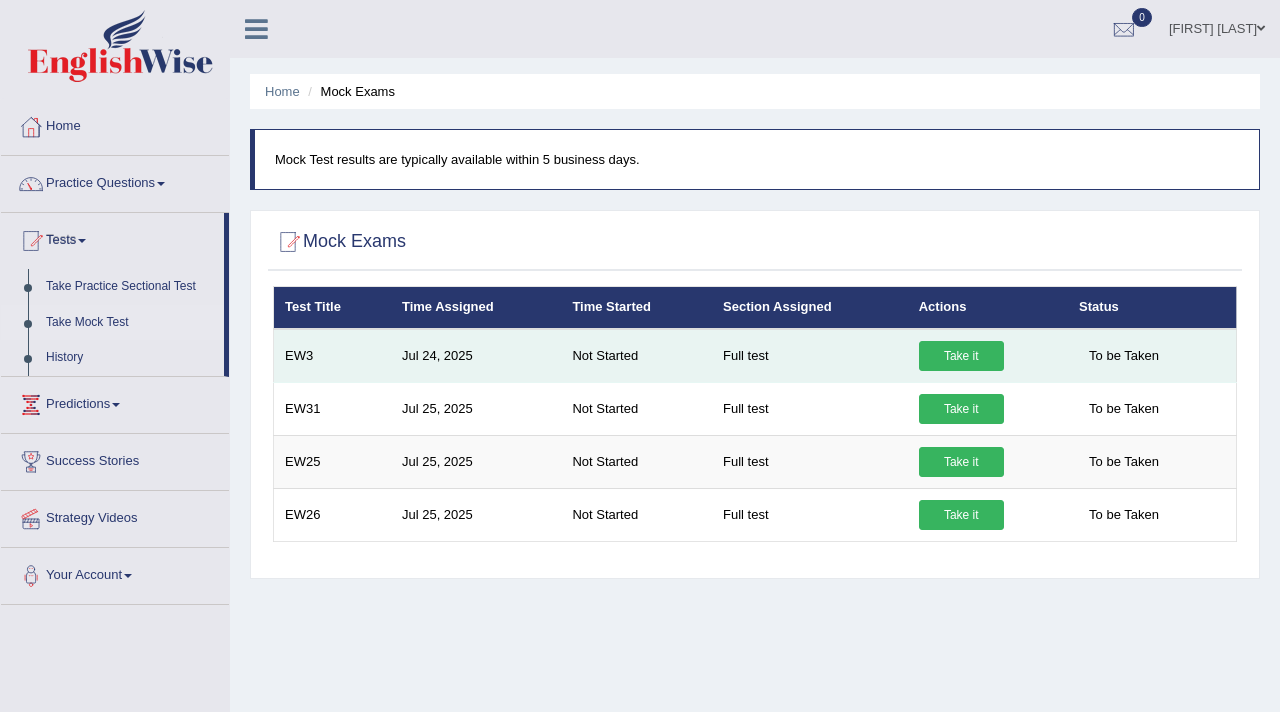 scroll, scrollTop: 0, scrollLeft: 0, axis: both 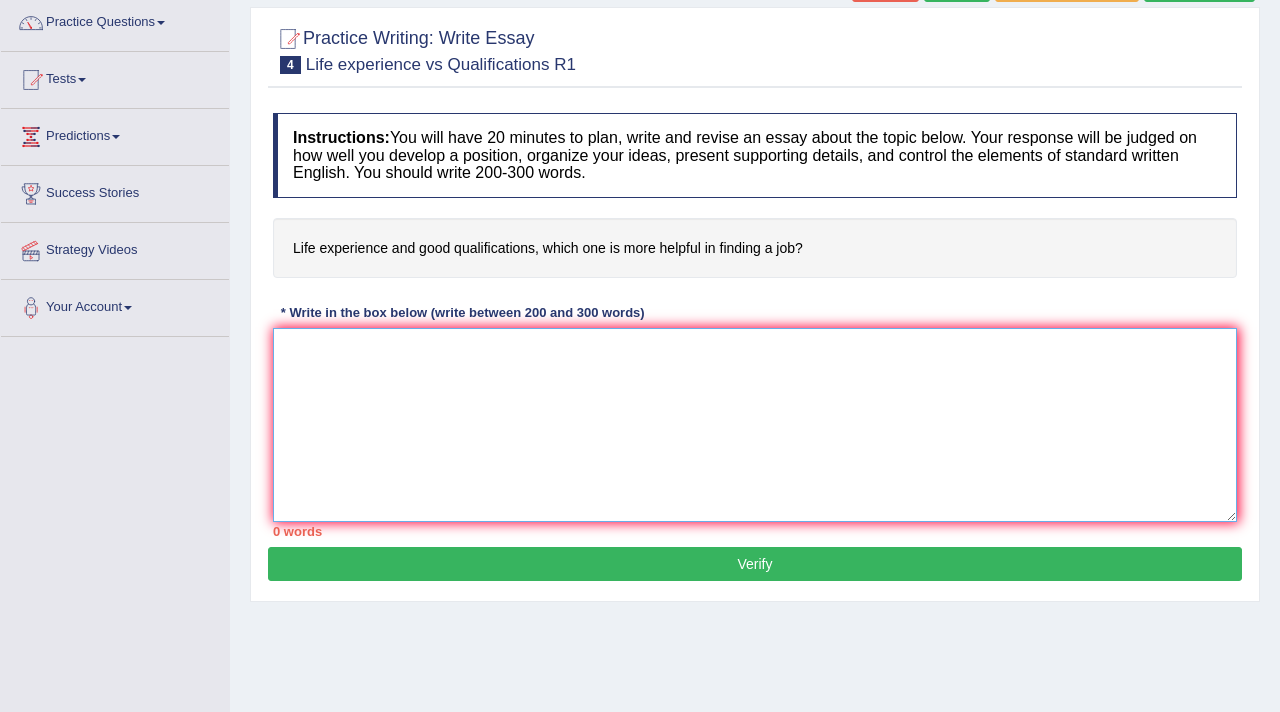 paste on "The impact of [TOPIC] has become a significant issue in today’s society. In my opinion, [brief statement of your view]. This essay will outline both the positive and negative aspects of this topic before arriving at a reasoned conclusion.
First and foremost, one major benefit of [TOPIC] is [main point]. This is evident because [explanation/detail]. For instance, [provide a real or hypothetical example], which clearly shows the positive impact.
On the other hand, [TOPIC] also brings about some challenges. A prime example of this is [second point or contrasting point]. According to recent research, [additional explanation/evidence], demonstrating the drawbacks associated with this issue.
In conclusion, although [TOPIC] offers both advantages and disadvantages, I believe that [restate your main opinion]. By carefully considering both sides, individuals and policymakers can make informed decisions regarding this matter." 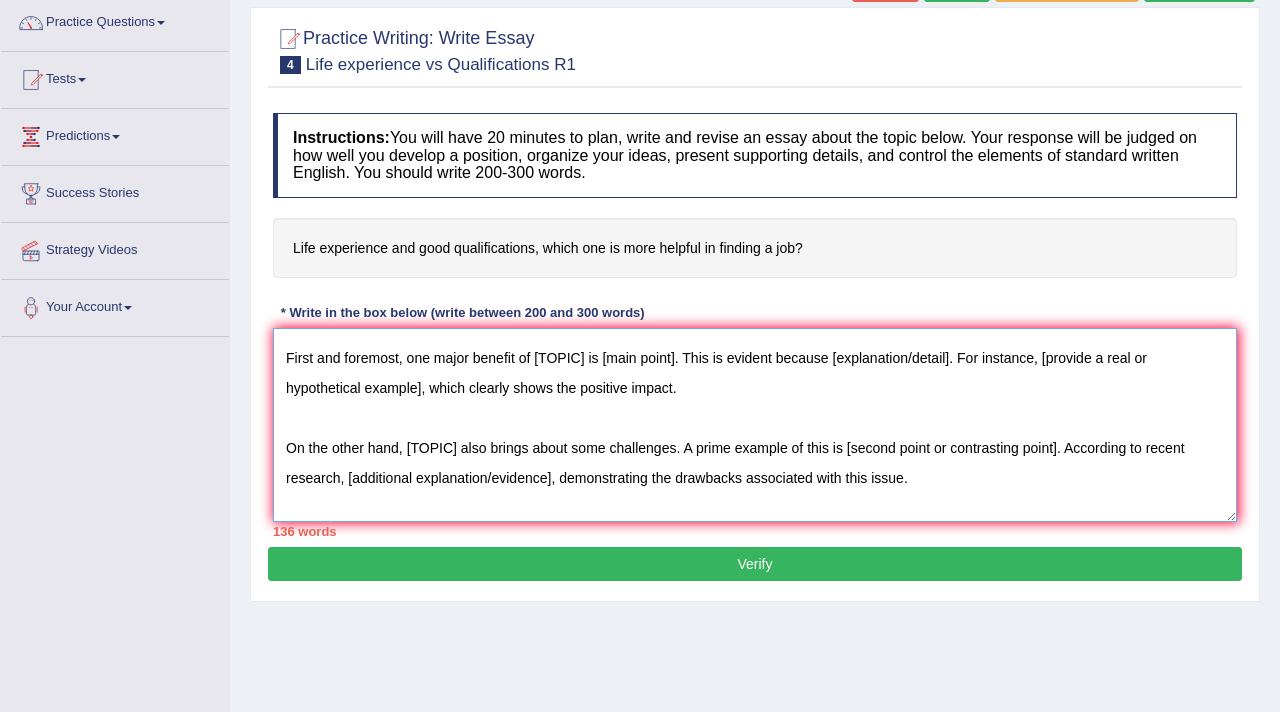 scroll, scrollTop: 0, scrollLeft: 0, axis: both 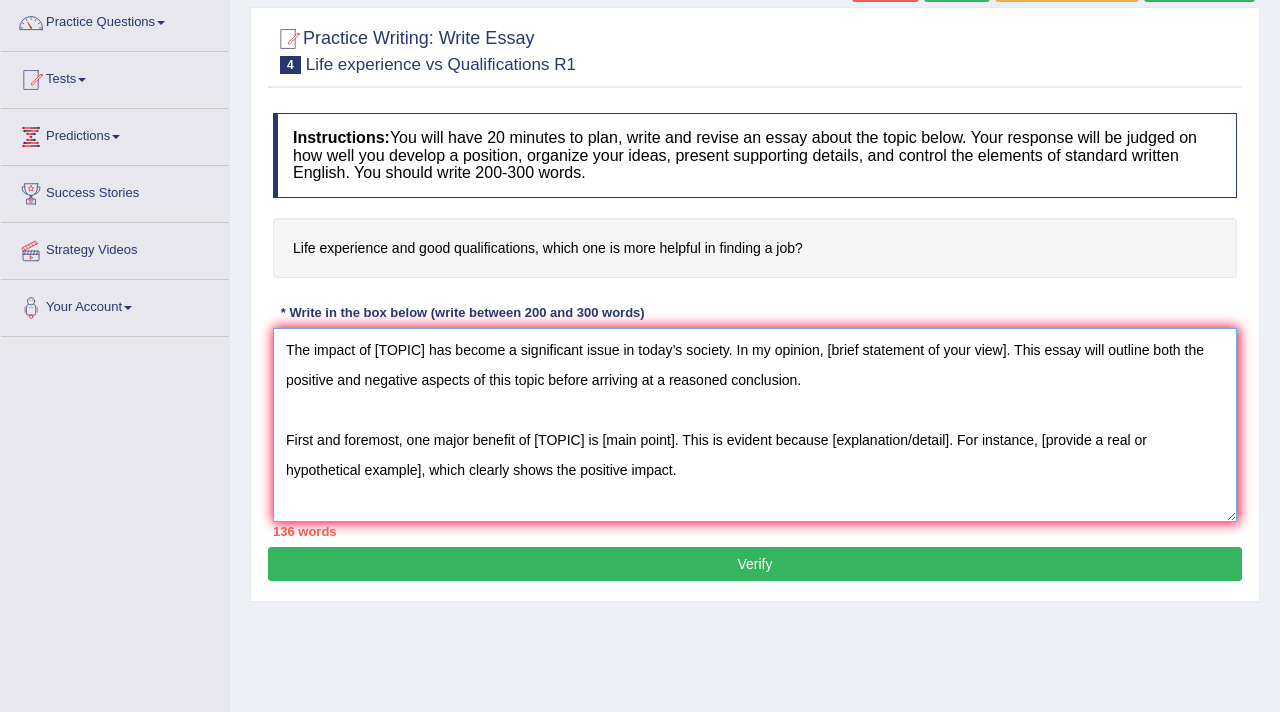 drag, startPoint x: 377, startPoint y: 351, endPoint x: 427, endPoint y: 355, distance: 50.159744 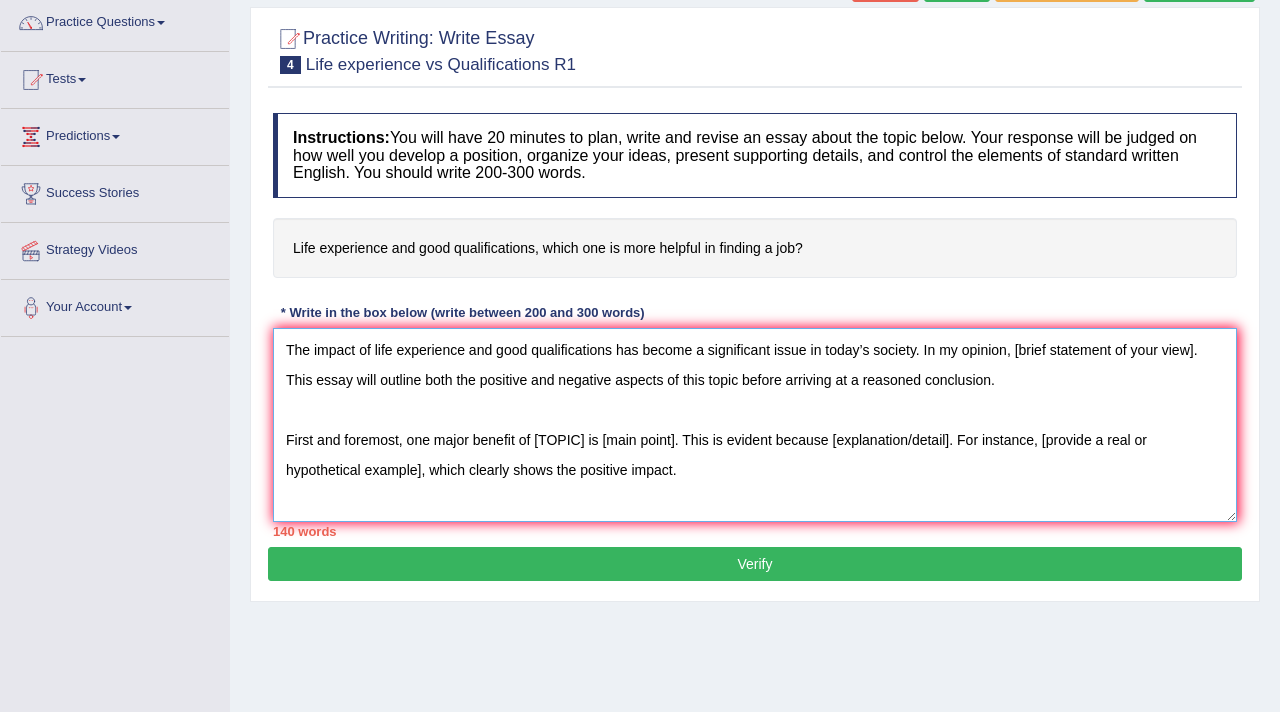 drag, startPoint x: 1024, startPoint y: 351, endPoint x: 1208, endPoint y: 344, distance: 184.1331 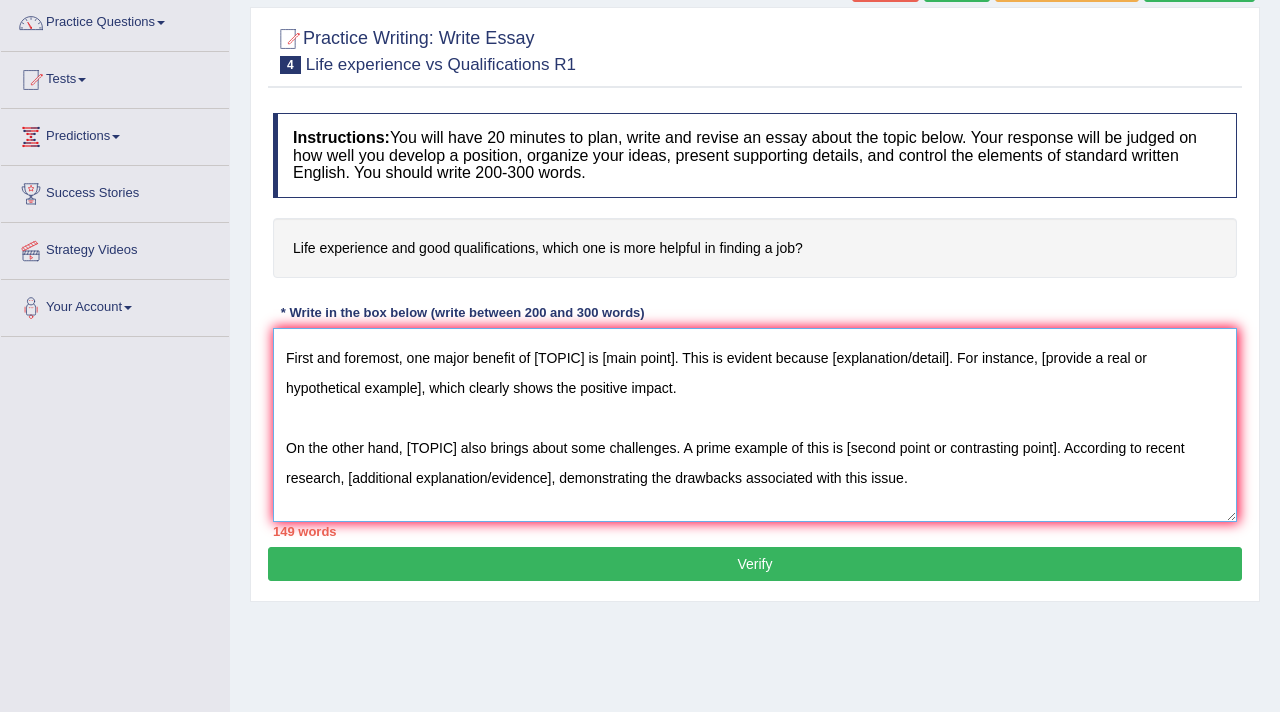 scroll, scrollTop: 108, scrollLeft: 0, axis: vertical 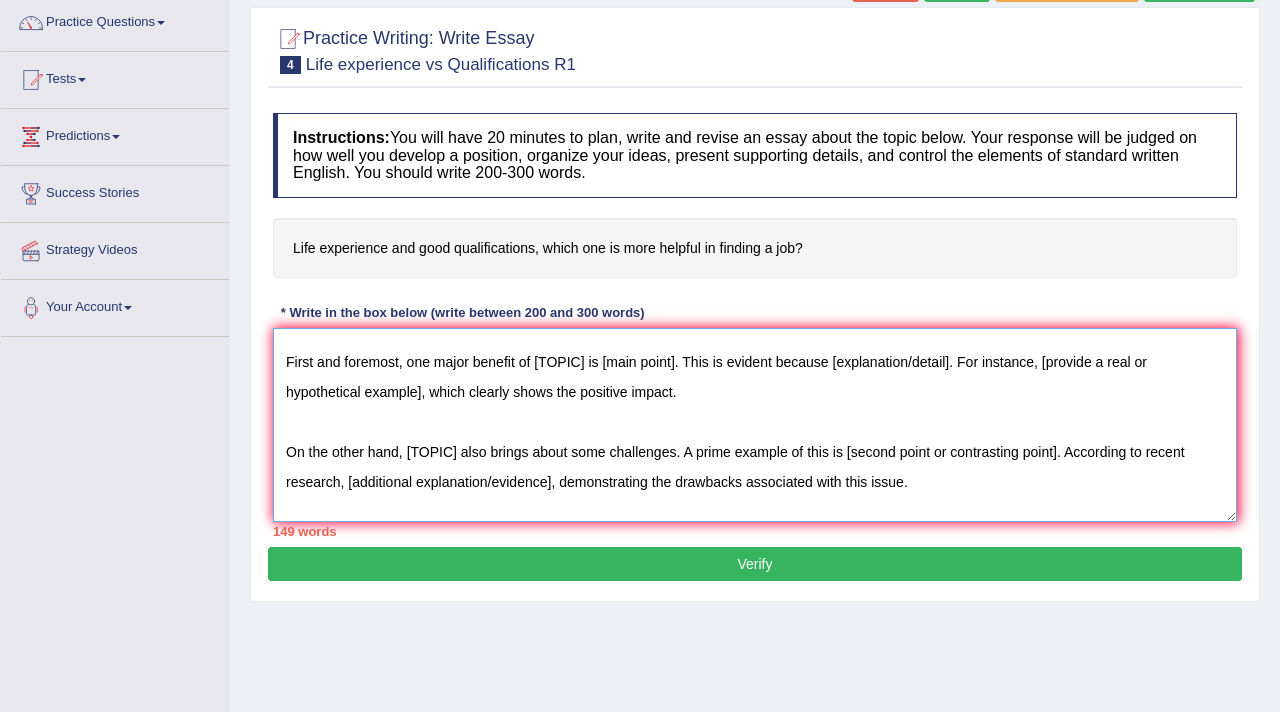 drag, startPoint x: 535, startPoint y: 364, endPoint x: 584, endPoint y: 370, distance: 49.365982 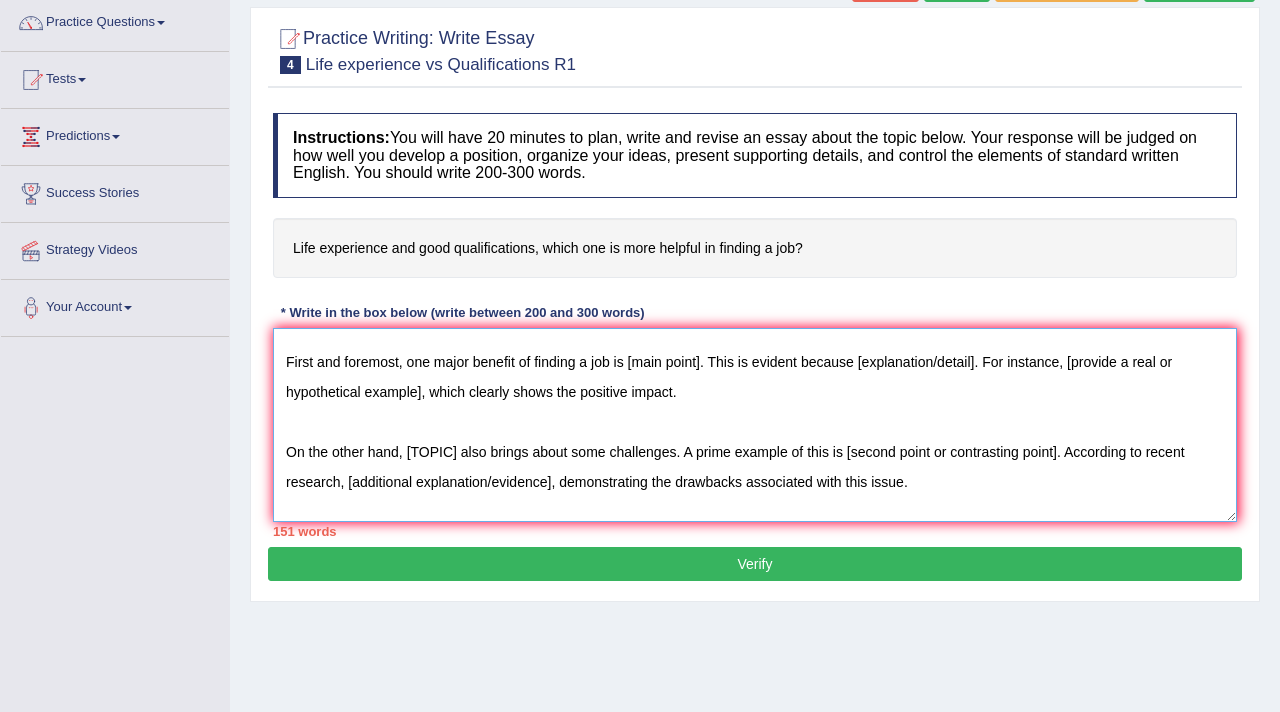 drag, startPoint x: 631, startPoint y: 362, endPoint x: 703, endPoint y: 358, distance: 72.11102 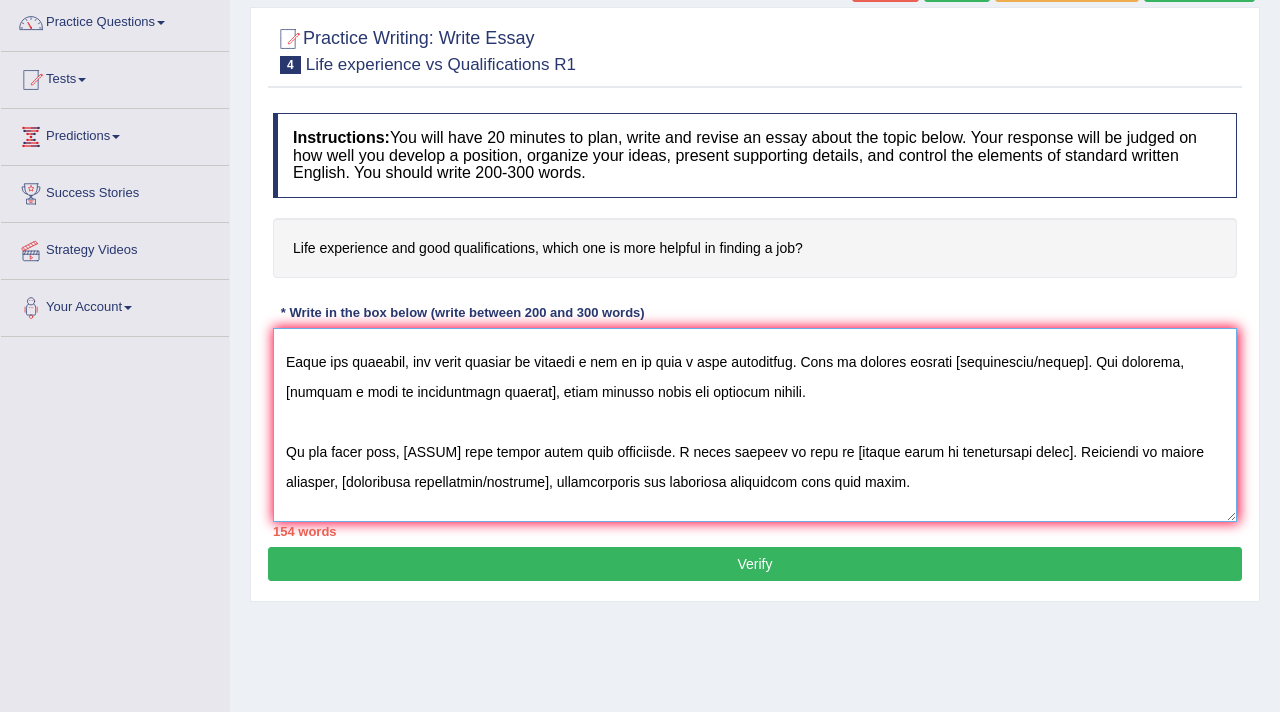 drag, startPoint x: 955, startPoint y: 363, endPoint x: 1074, endPoint y: 365, distance: 119.01681 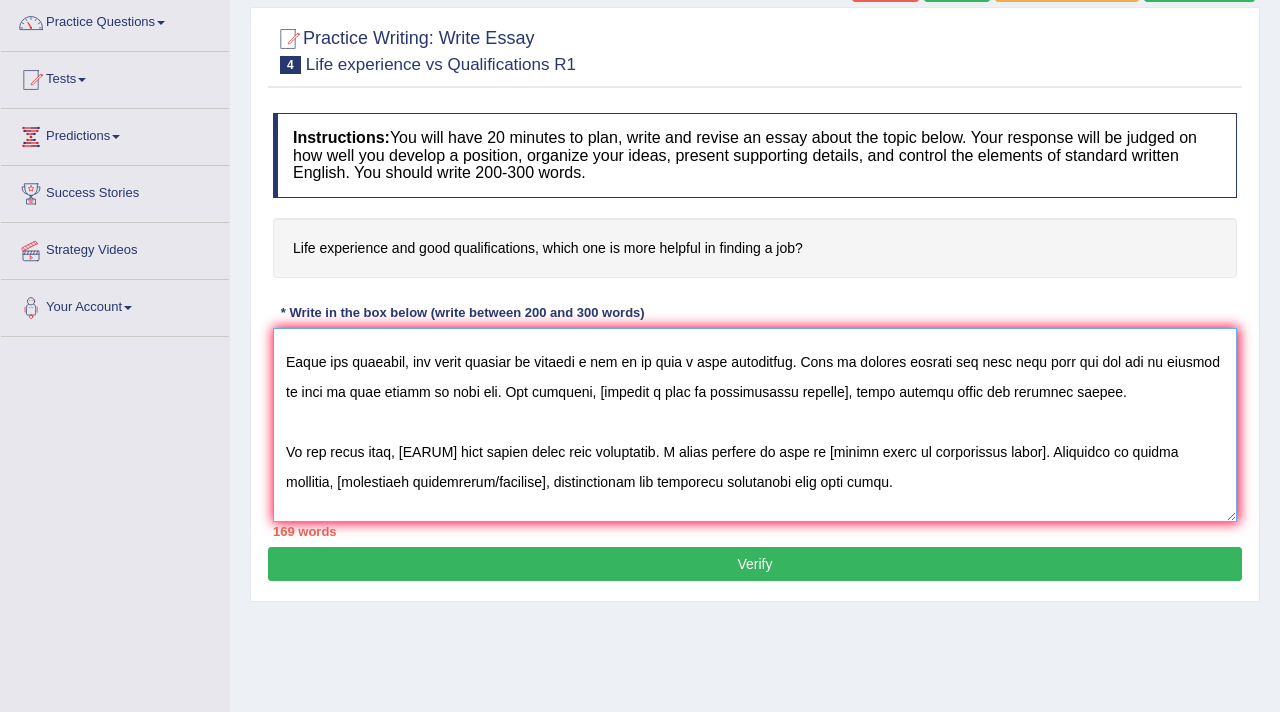 click at bounding box center [755, 425] 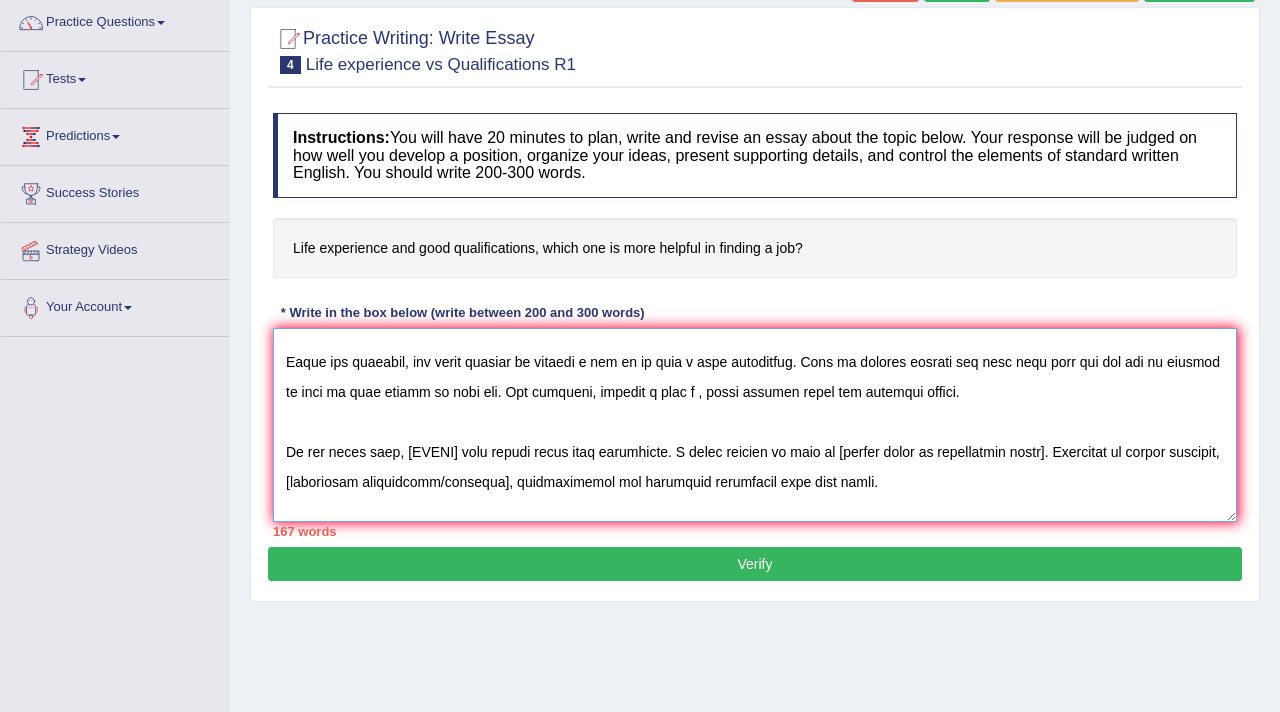 click at bounding box center [755, 425] 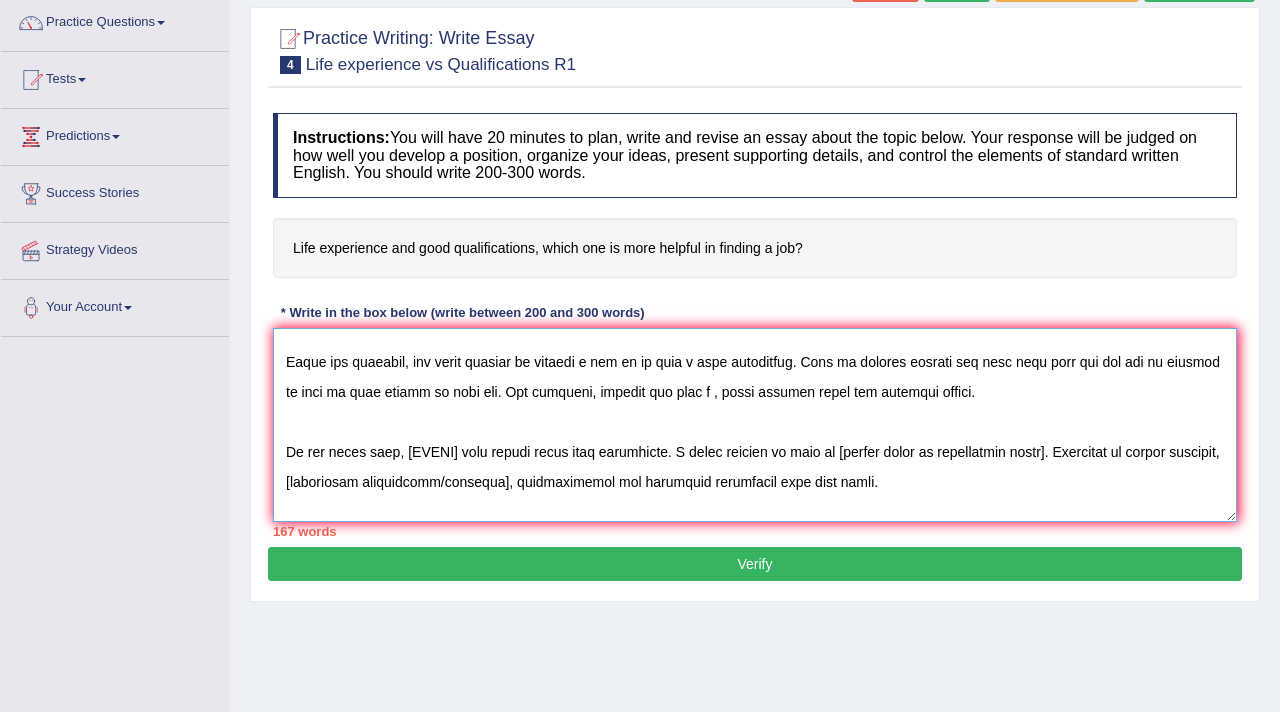 click at bounding box center (755, 425) 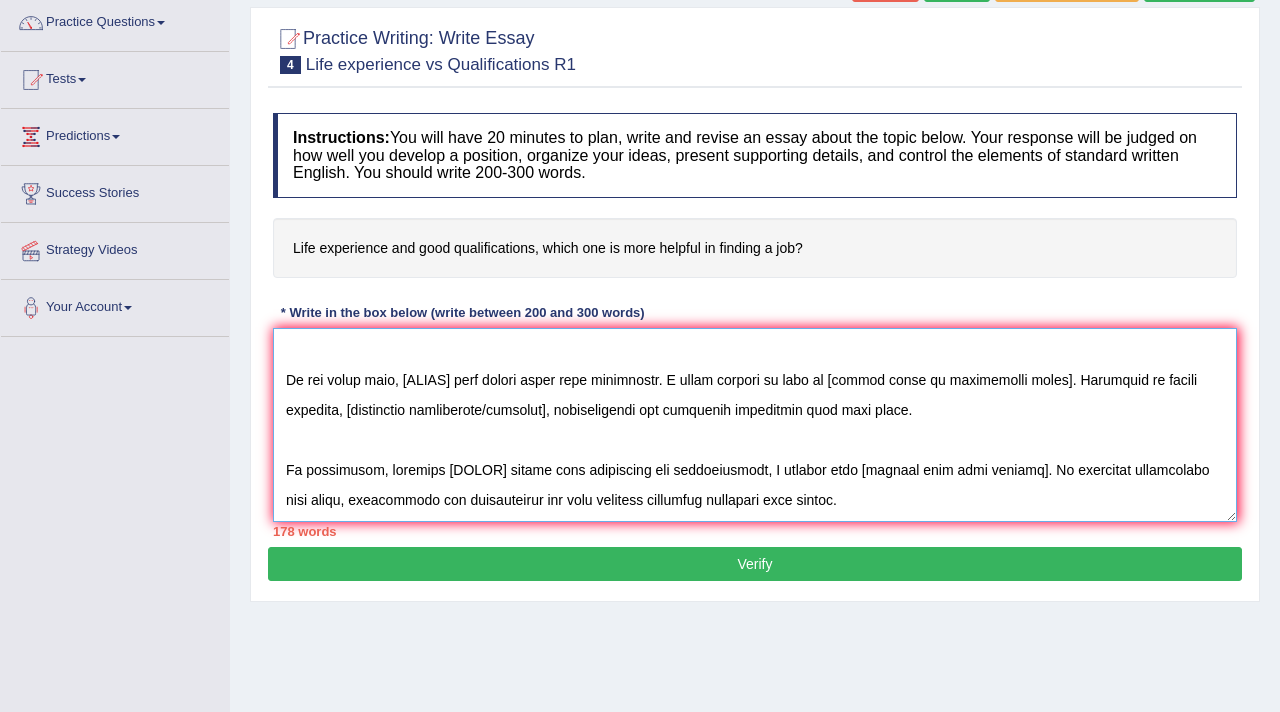 scroll, scrollTop: 231, scrollLeft: 0, axis: vertical 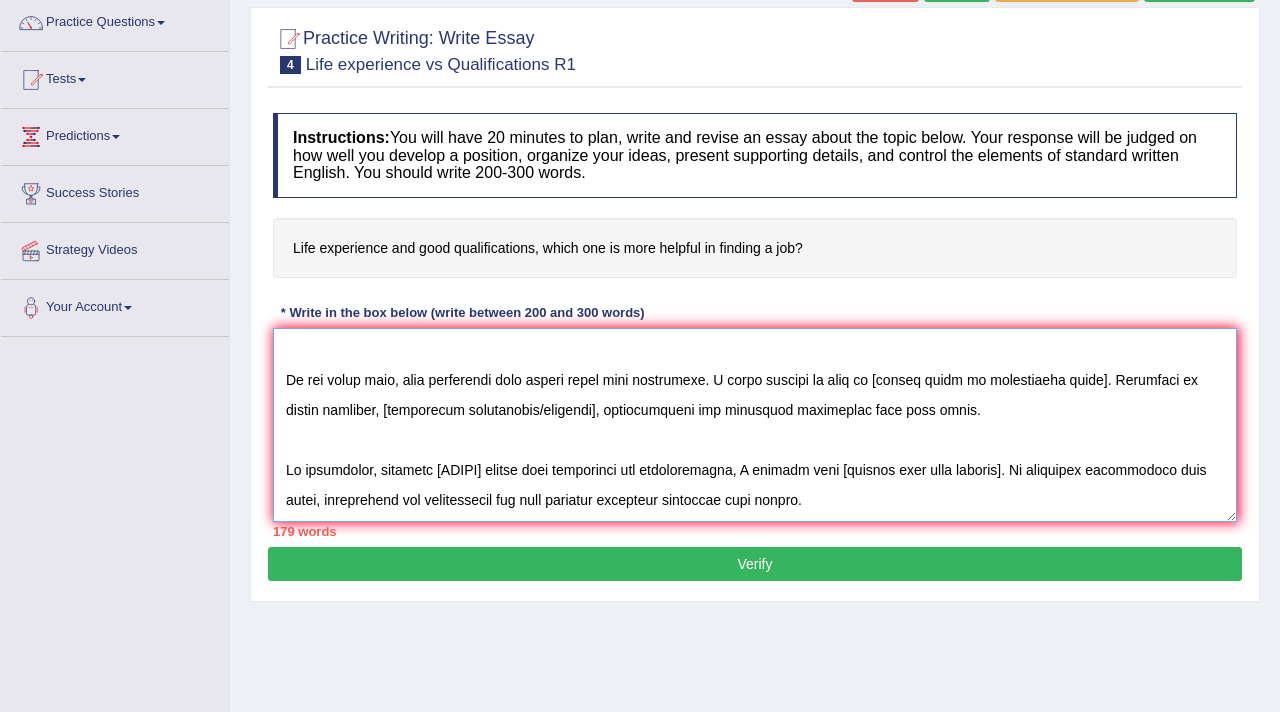 drag, startPoint x: 896, startPoint y: 360, endPoint x: 1106, endPoint y: 361, distance: 210.00238 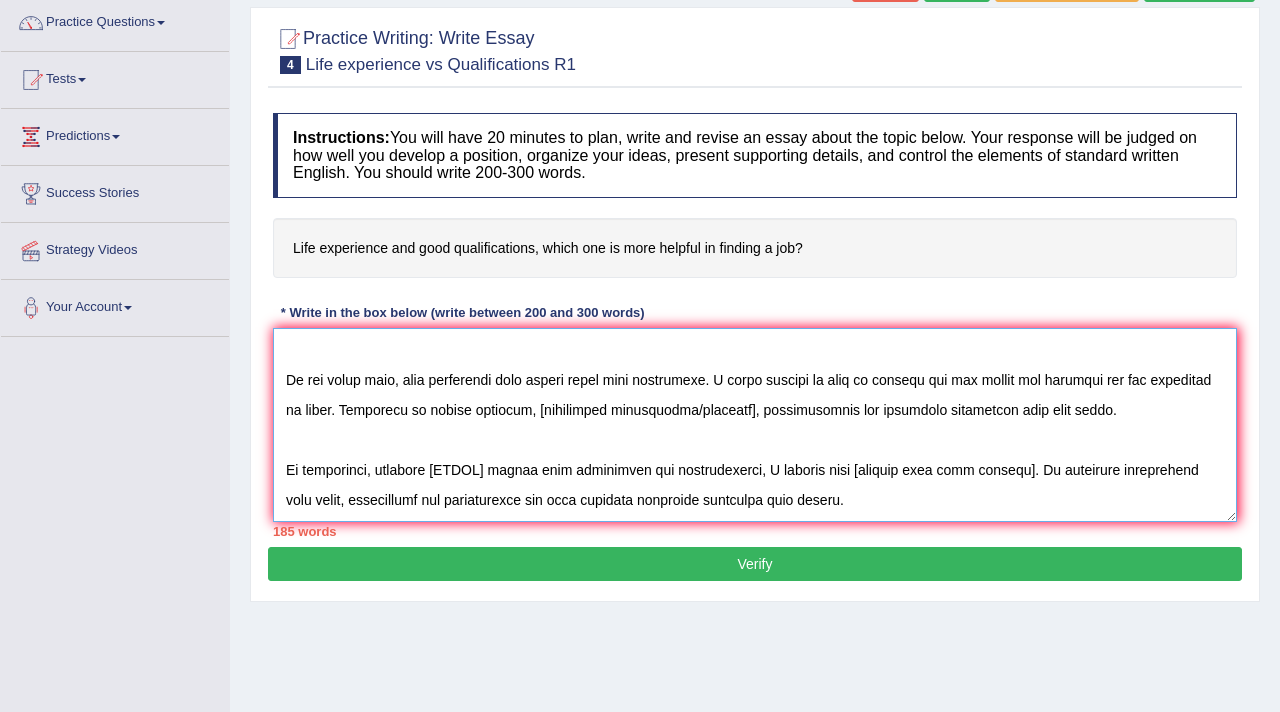 click at bounding box center [755, 425] 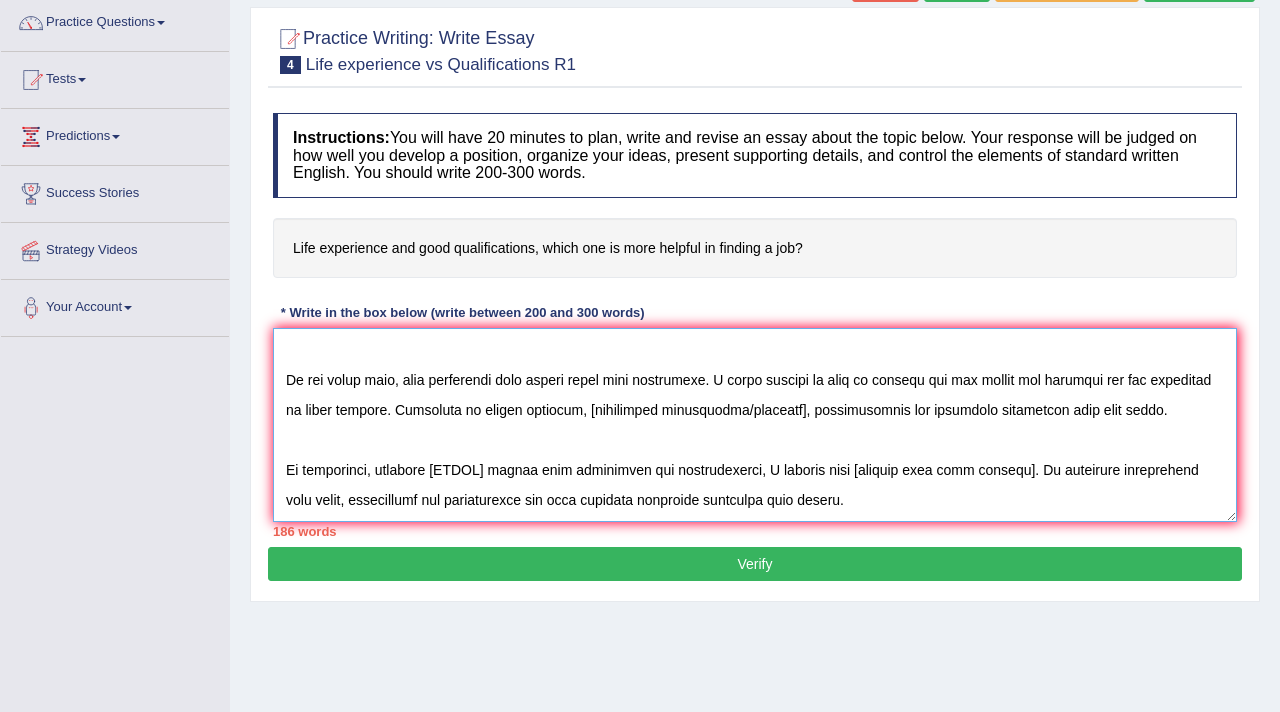 drag, startPoint x: 650, startPoint y: 392, endPoint x: 855, endPoint y: 375, distance: 205.70367 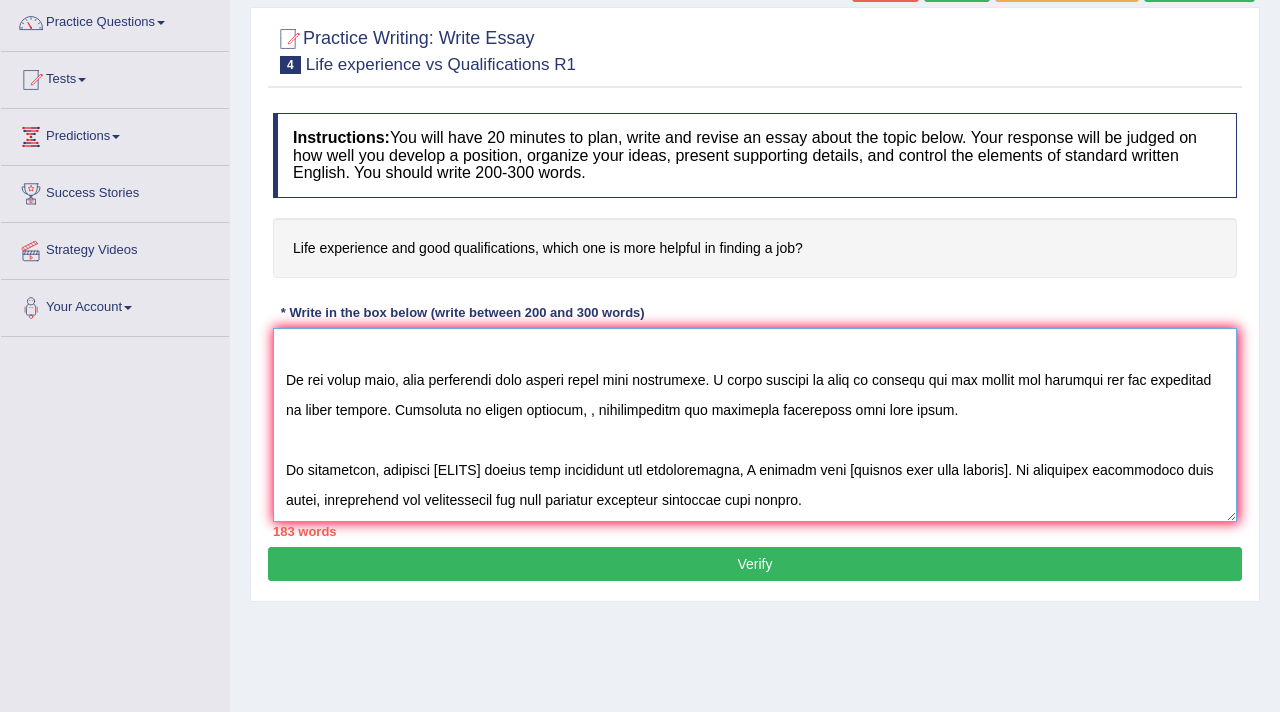 scroll, scrollTop: 240, scrollLeft: 0, axis: vertical 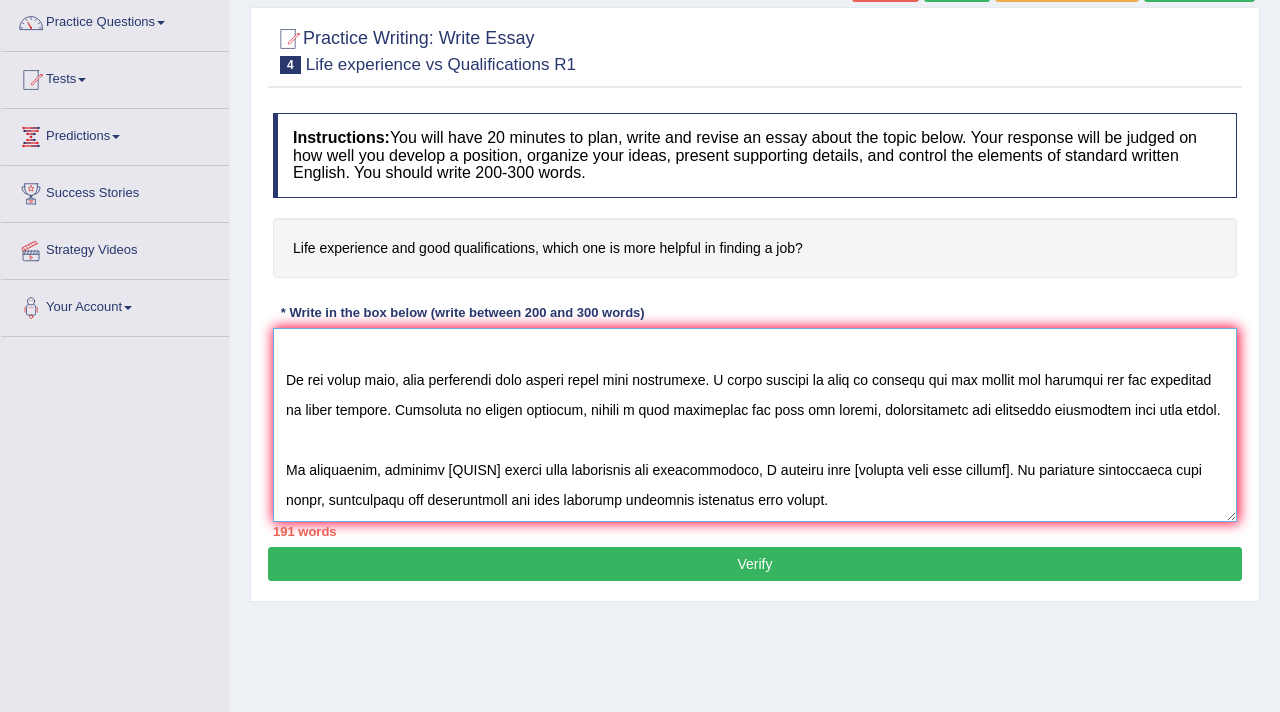 drag, startPoint x: 438, startPoint y: 441, endPoint x: 484, endPoint y: 444, distance: 46.09772 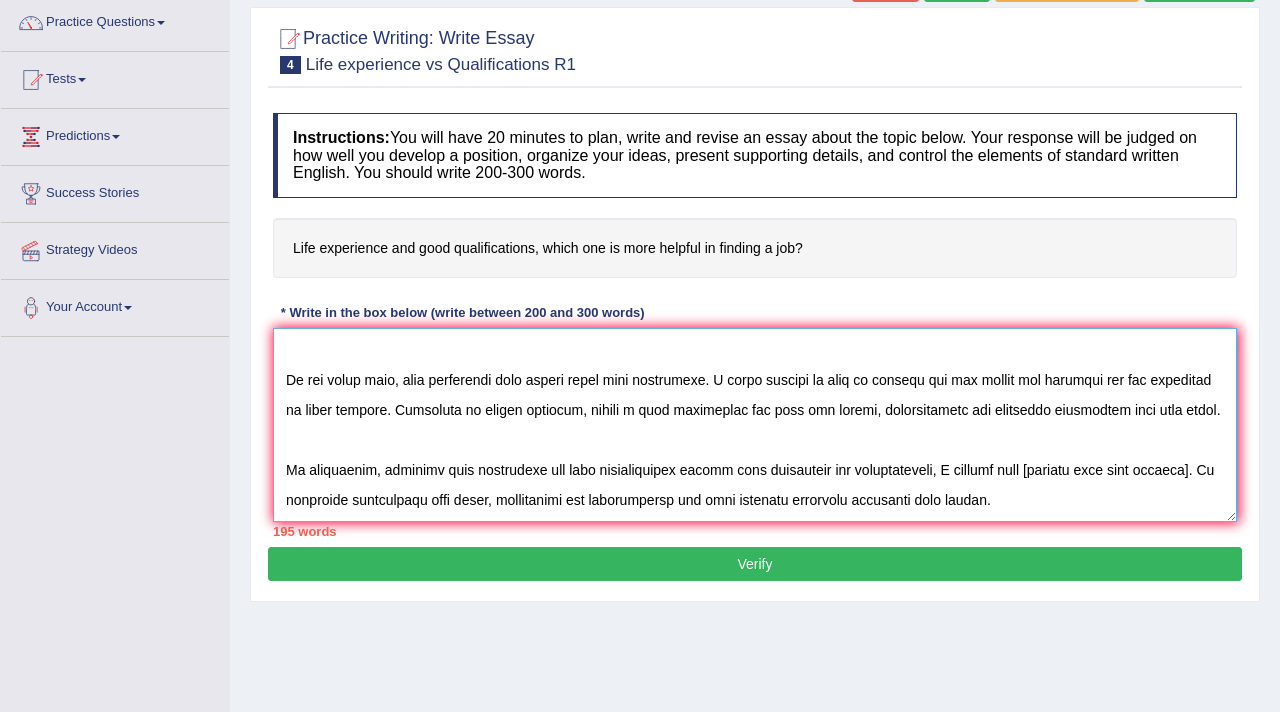 drag, startPoint x: 1030, startPoint y: 444, endPoint x: 1198, endPoint y: 442, distance: 168.0119 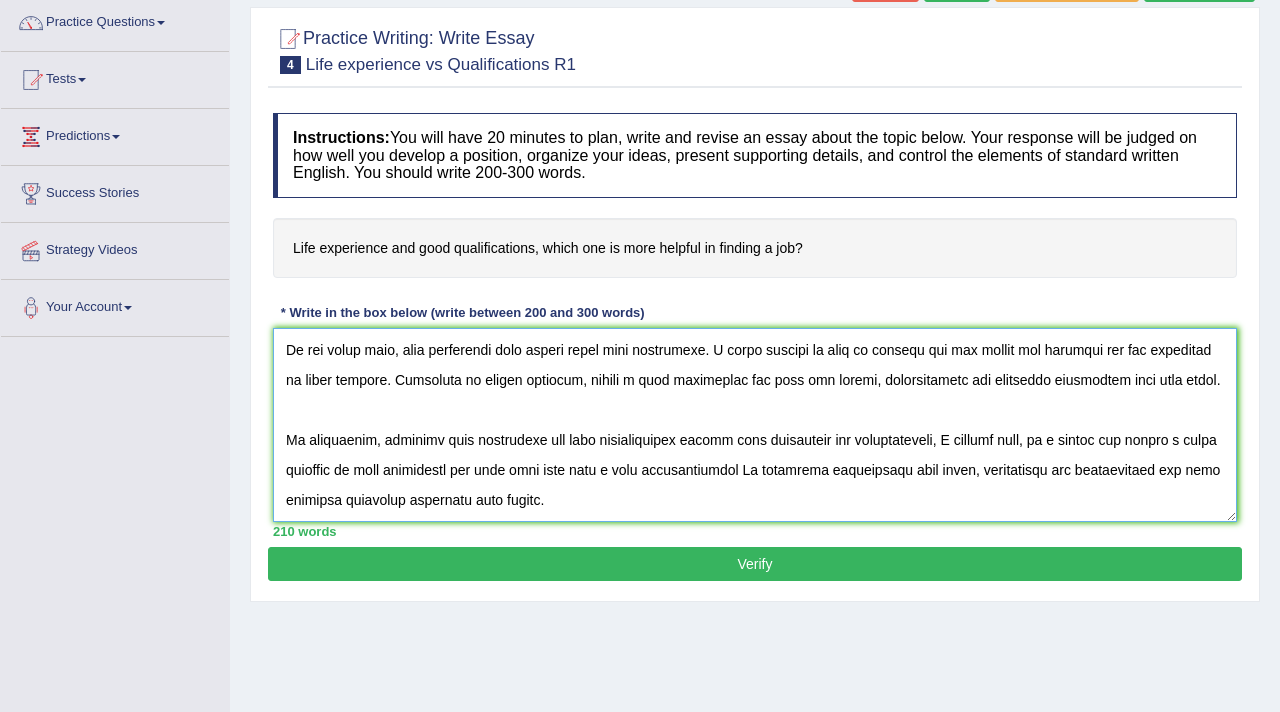 click at bounding box center [755, 425] 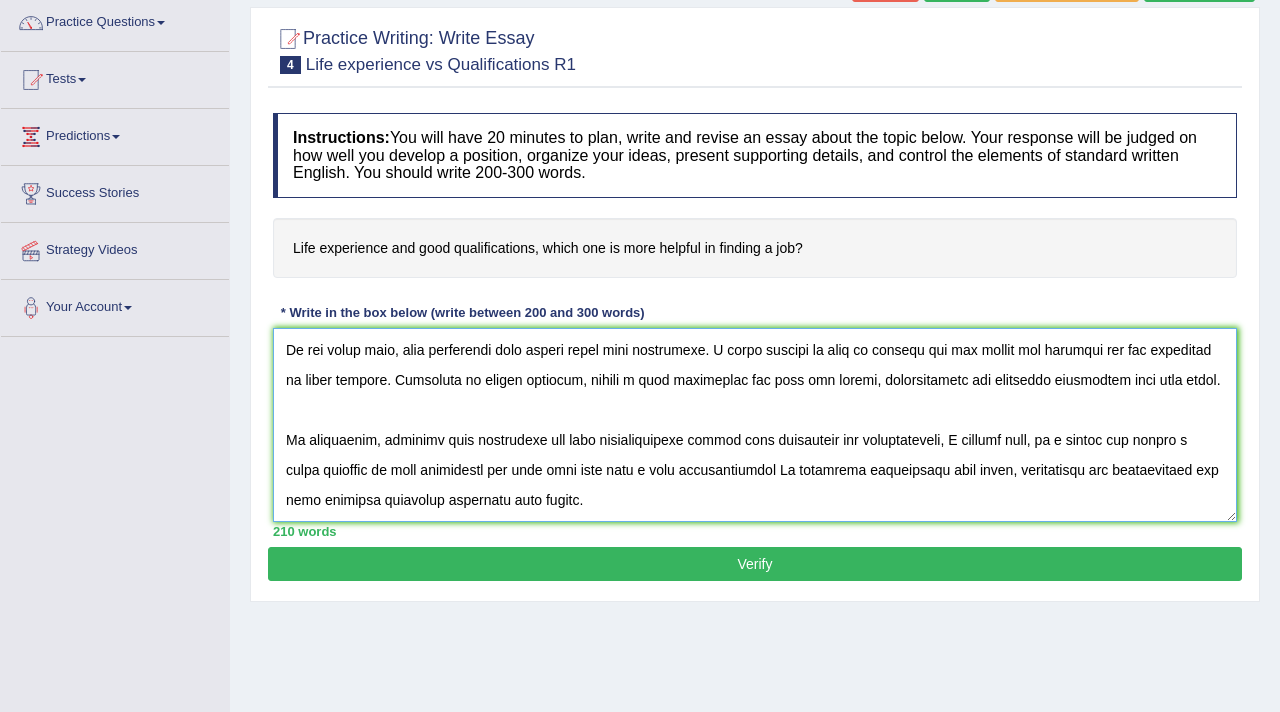 click at bounding box center [755, 425] 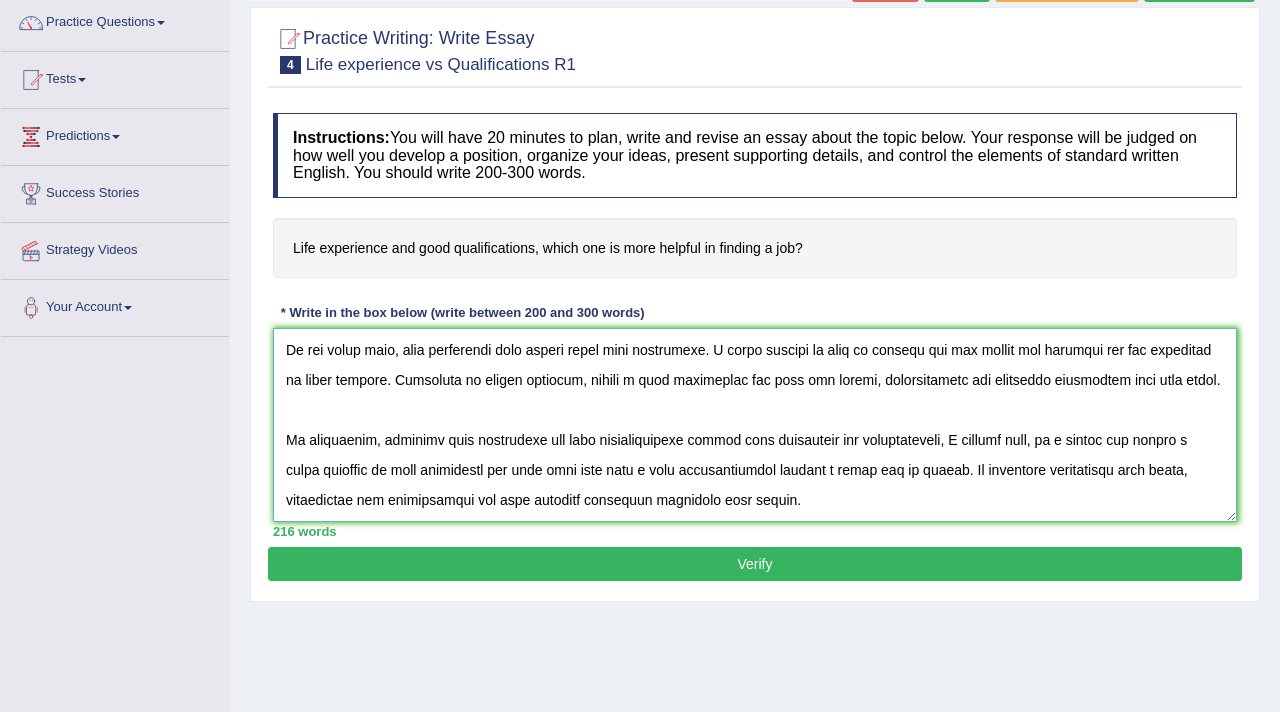 scroll, scrollTop: 300, scrollLeft: 0, axis: vertical 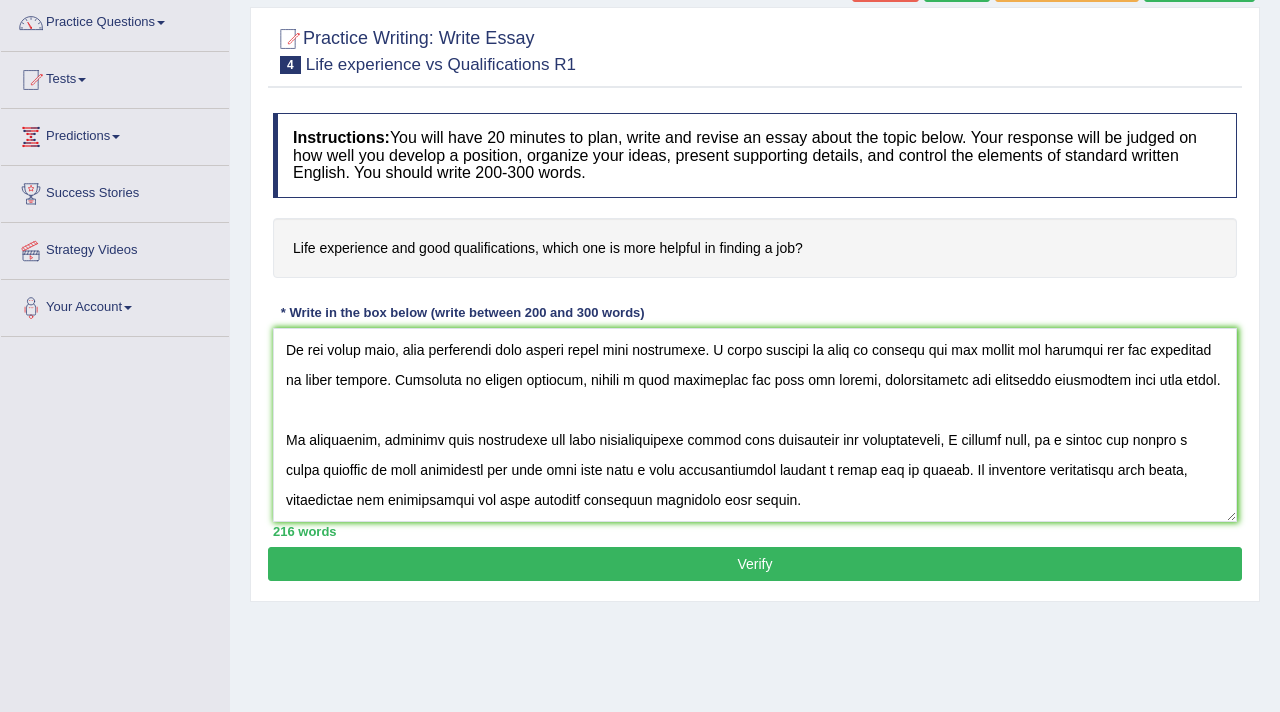 click on "Verify" at bounding box center (755, 564) 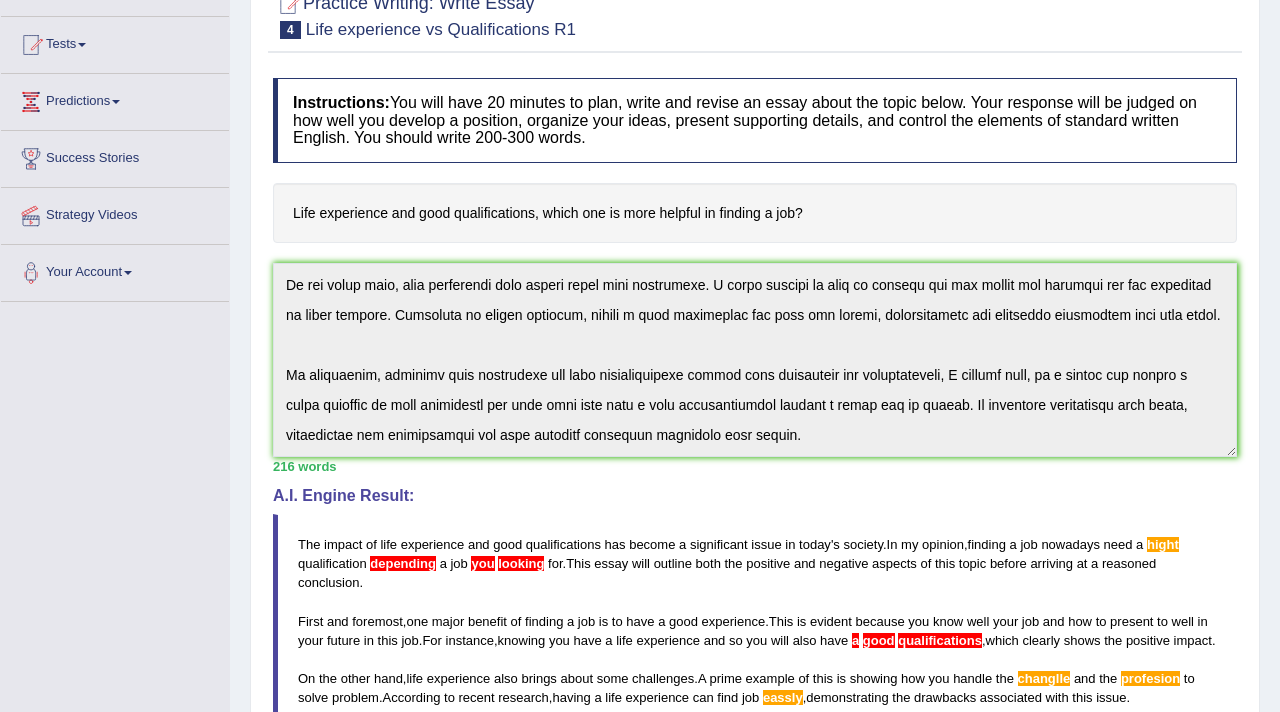 scroll, scrollTop: 0, scrollLeft: 0, axis: both 